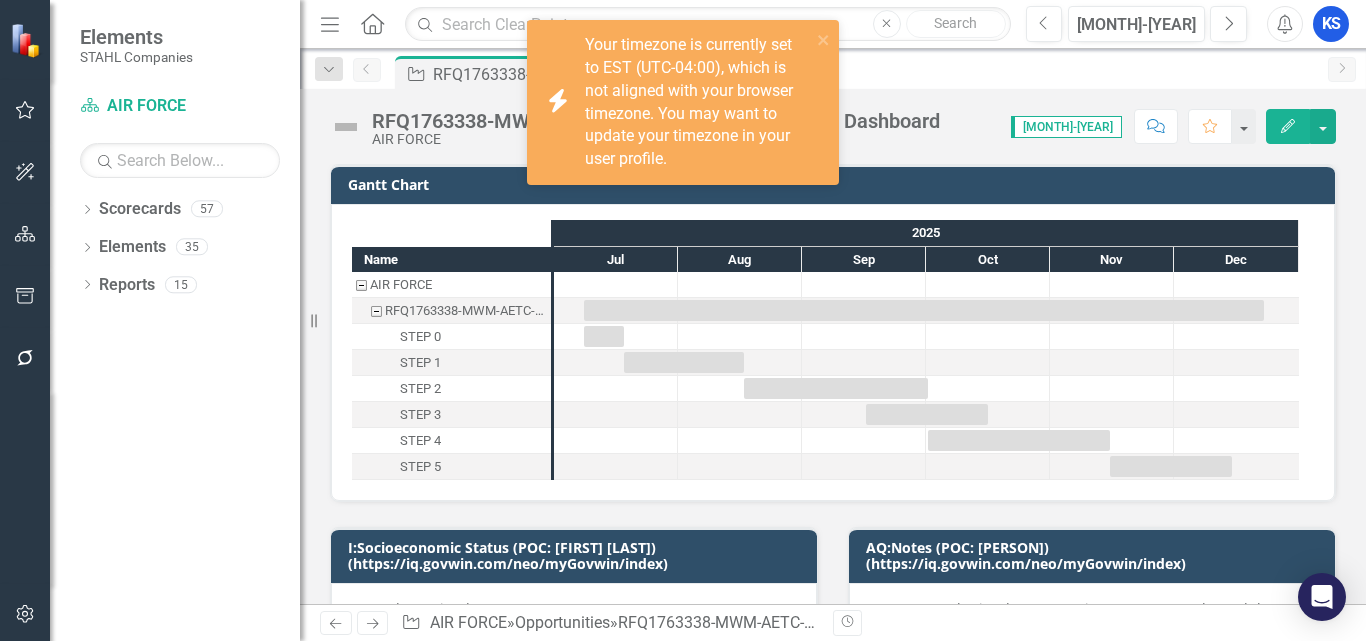 scroll, scrollTop: 0, scrollLeft: 0, axis: both 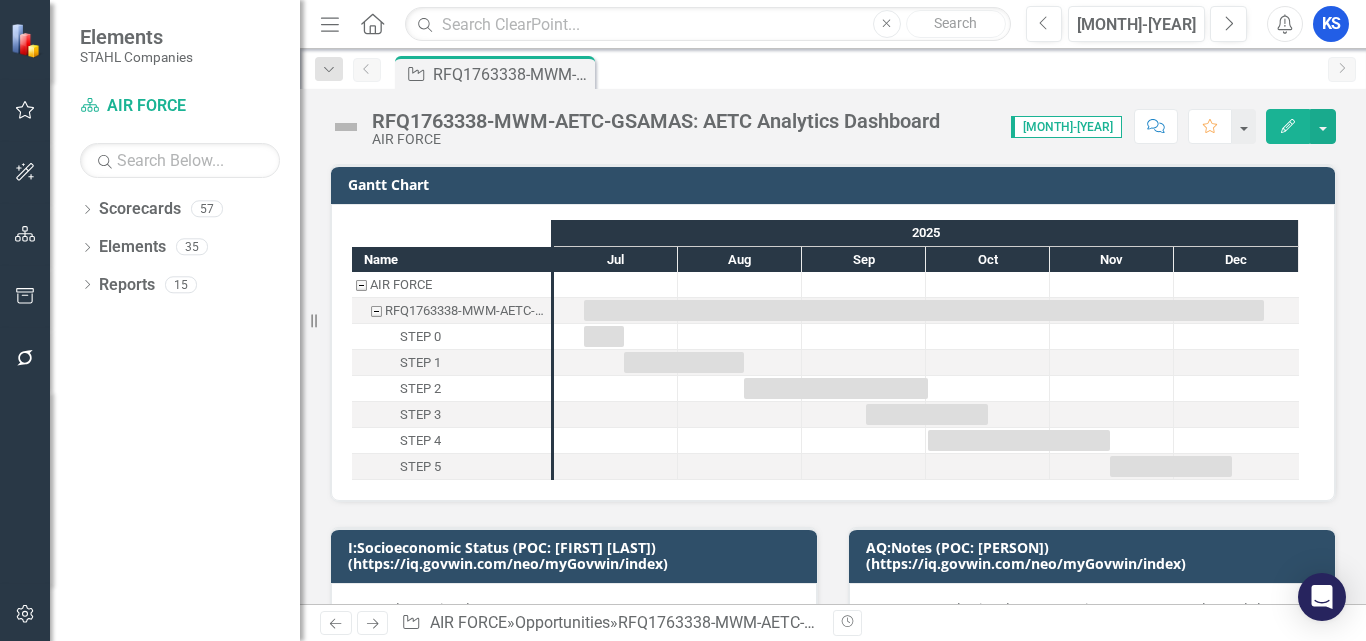 click at bounding box center [372, 23] 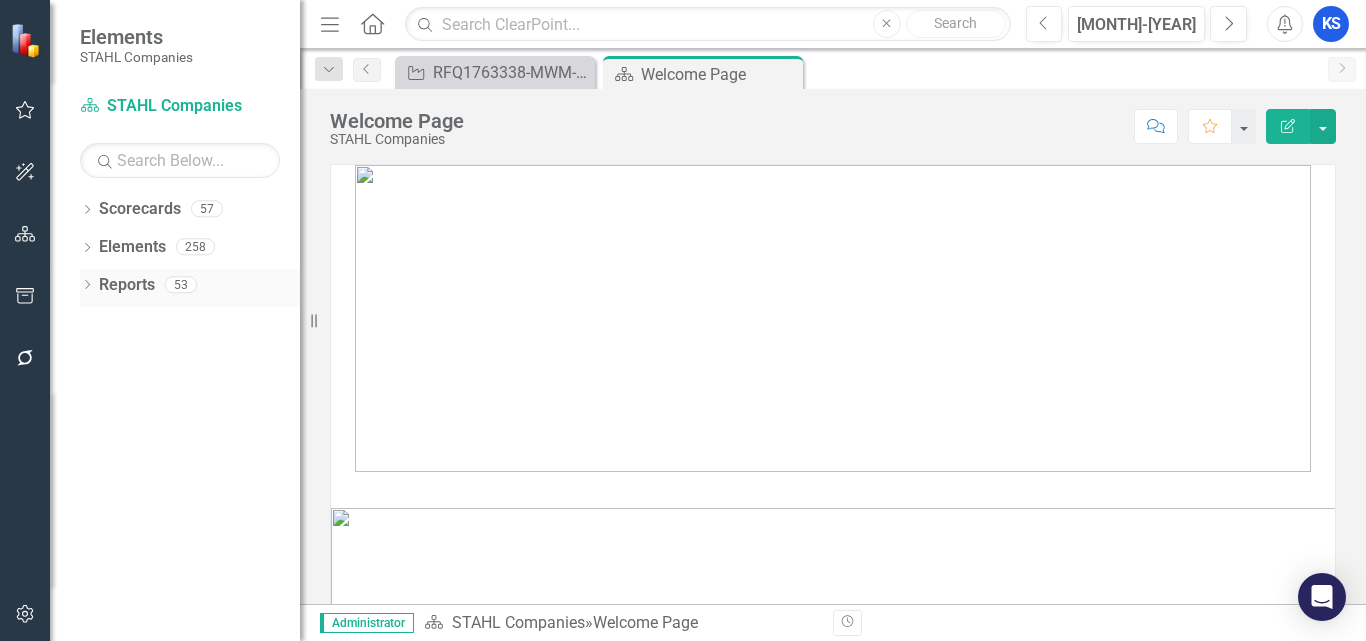 click on "Dropdown Reports 53" at bounding box center (190, 288) 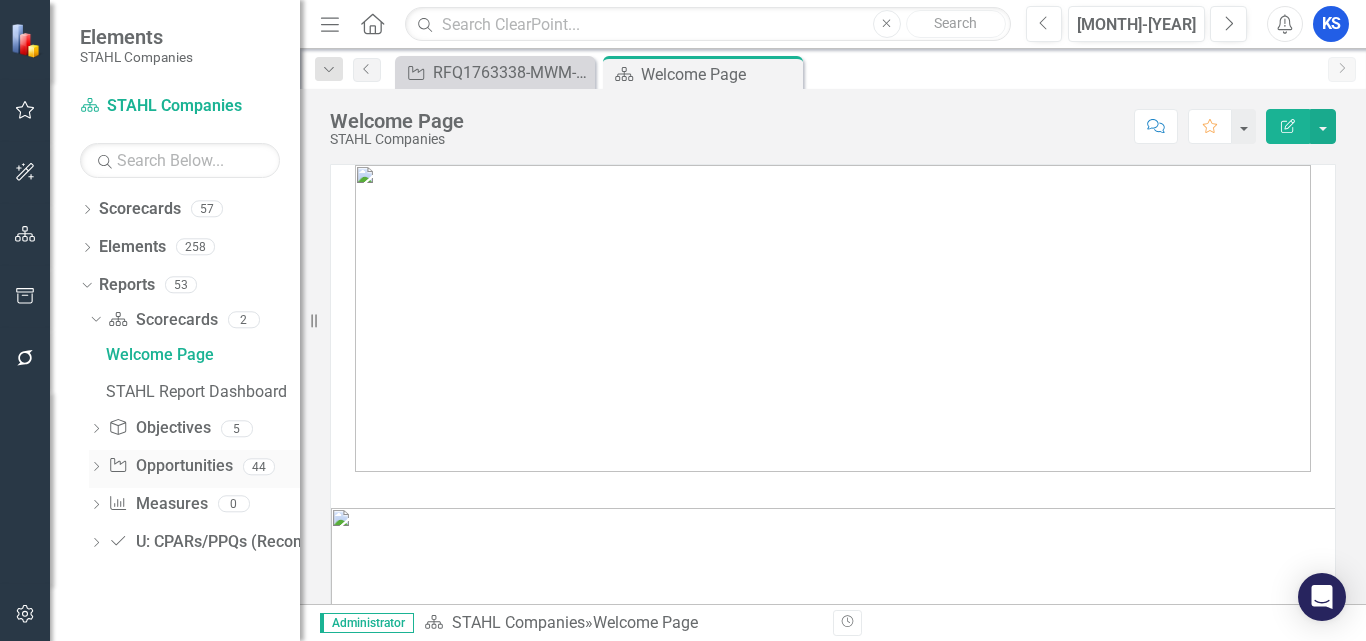 click on "Dropdown Opportunity Opportunities 44" at bounding box center (194, 469) 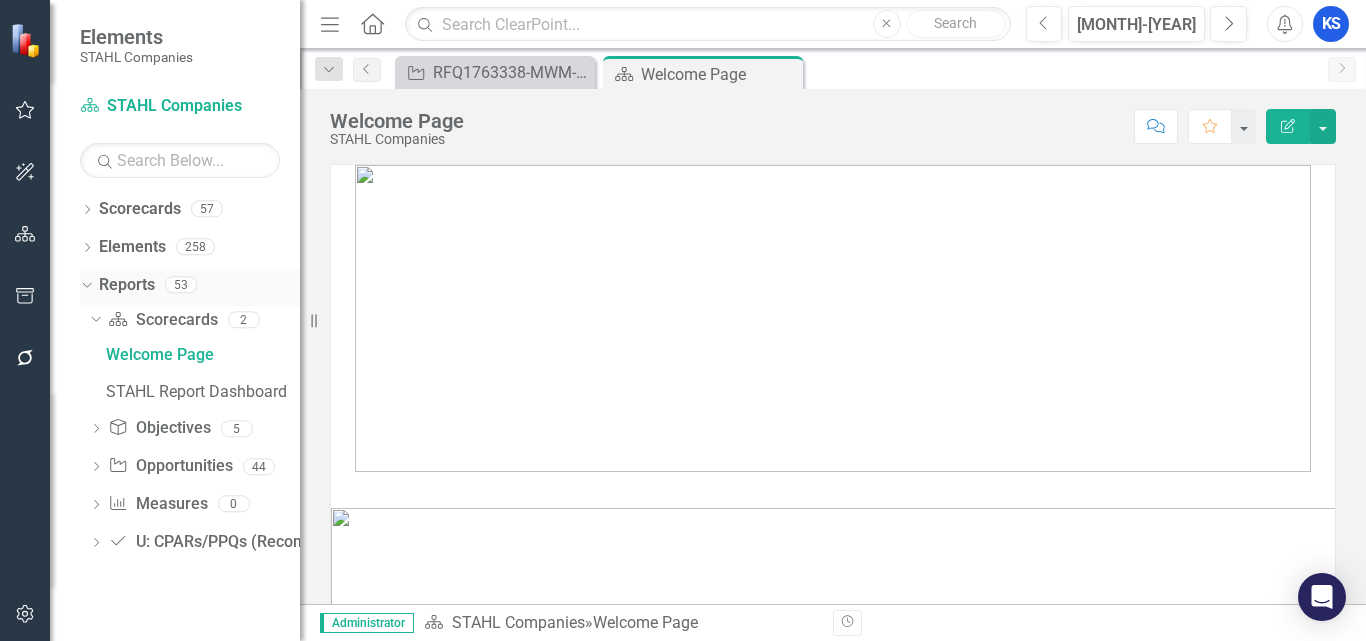 click on "Reports" at bounding box center (127, 285) 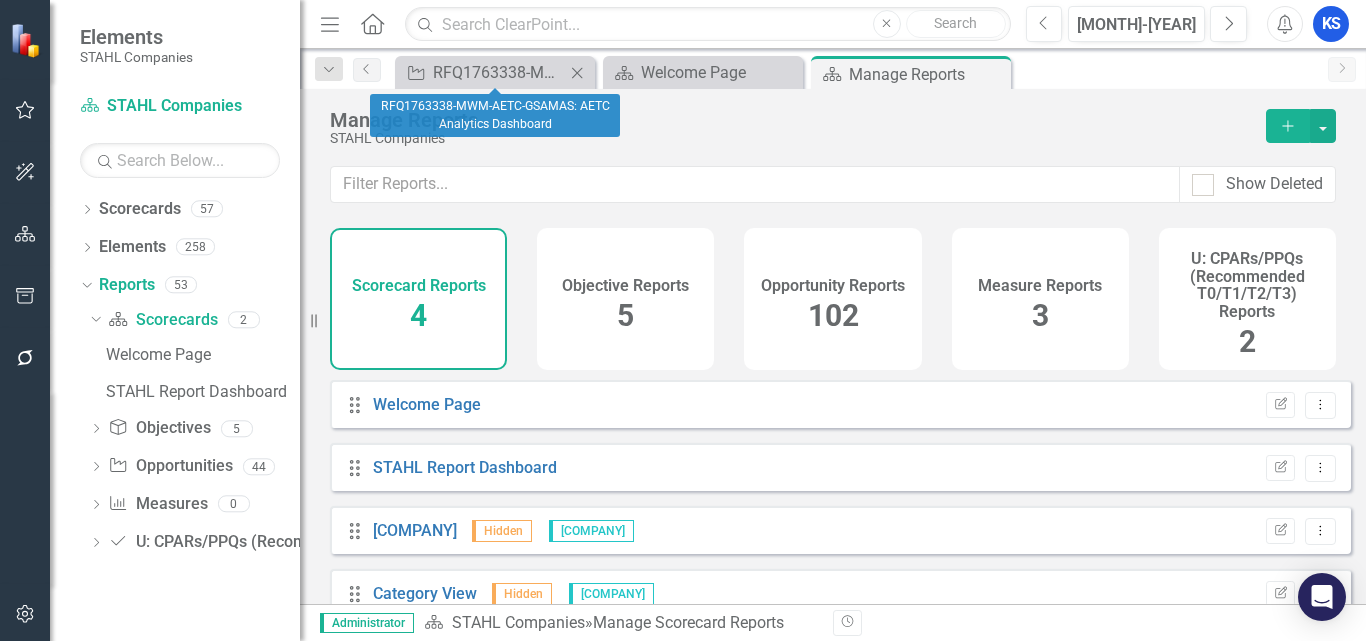 click on "Close" at bounding box center [577, 73] 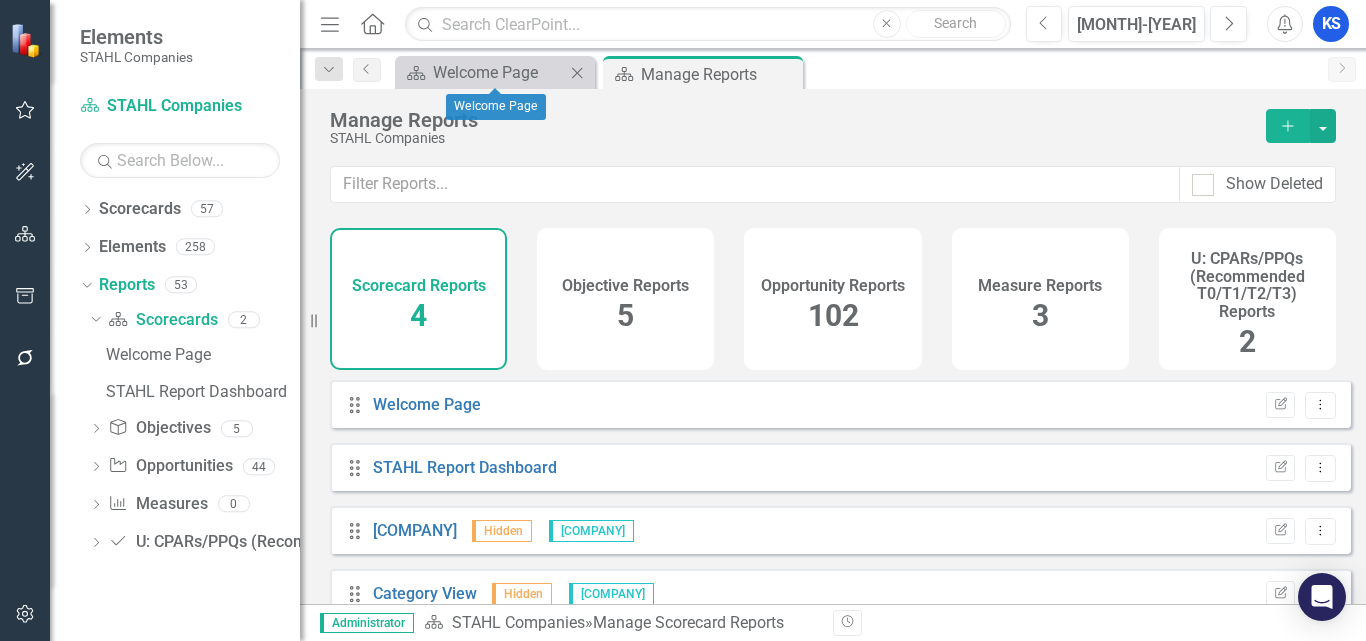 click on "Close" at bounding box center (577, 73) 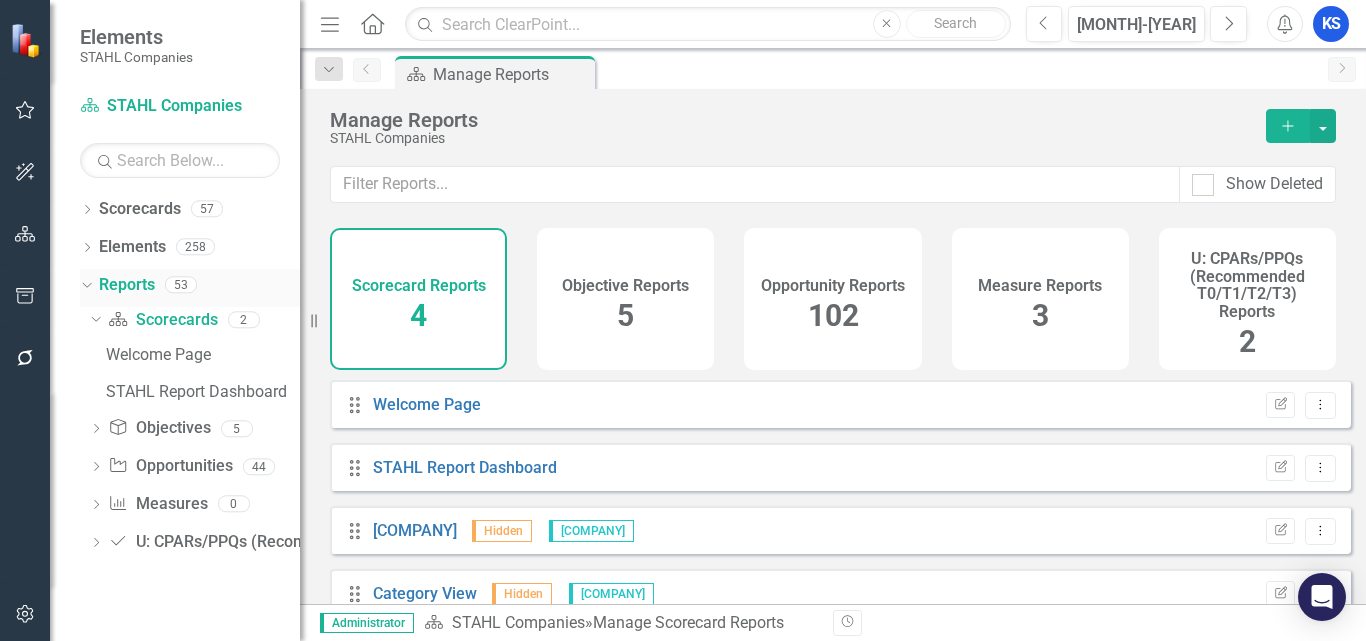 click on "Reports" at bounding box center [127, 285] 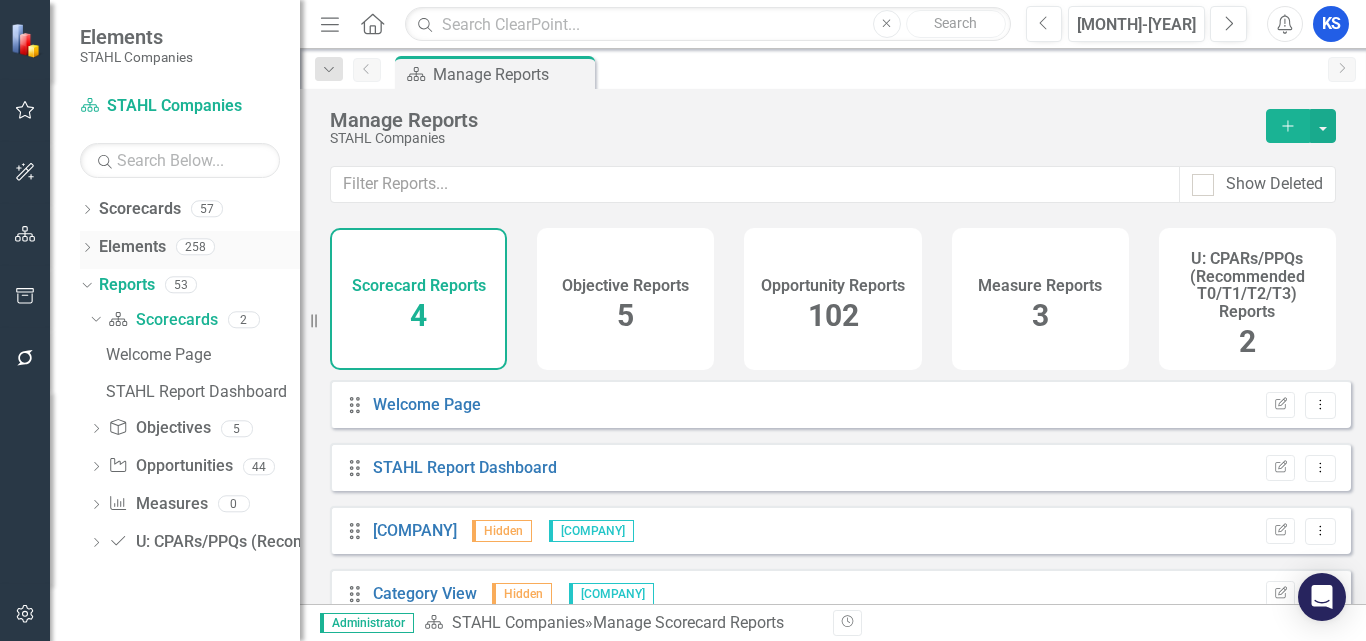 click on "Elements" at bounding box center (132, 247) 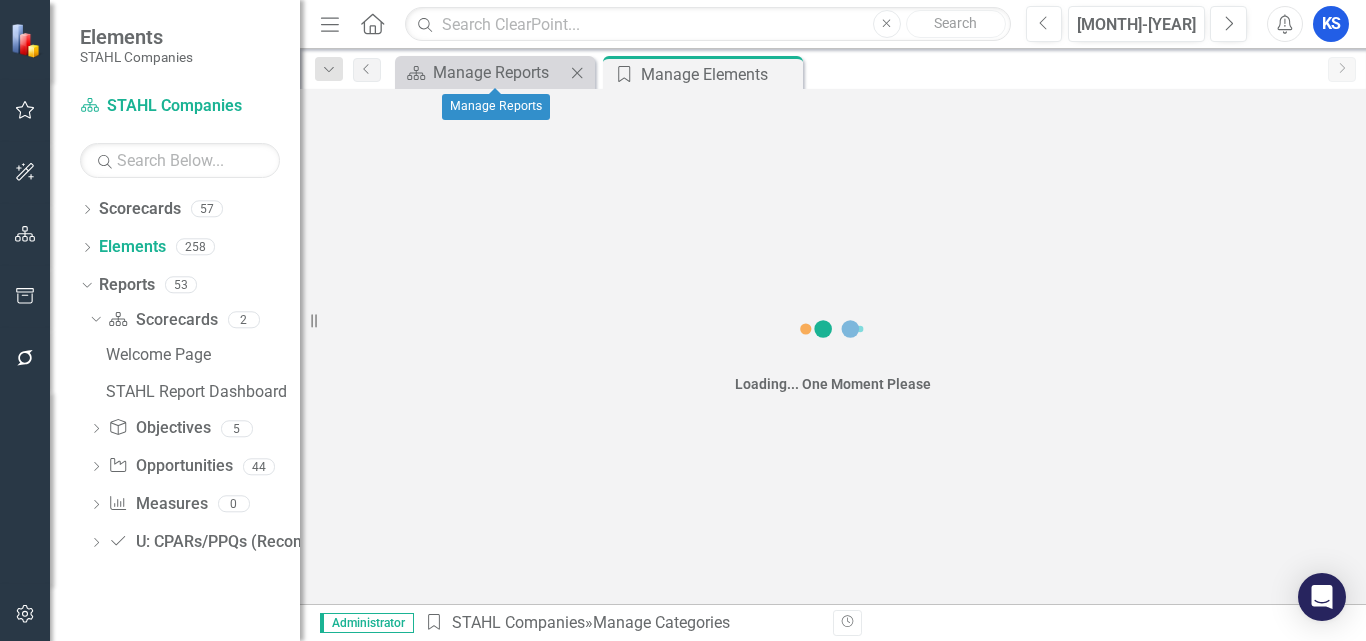click on "Close" at bounding box center (577, 73) 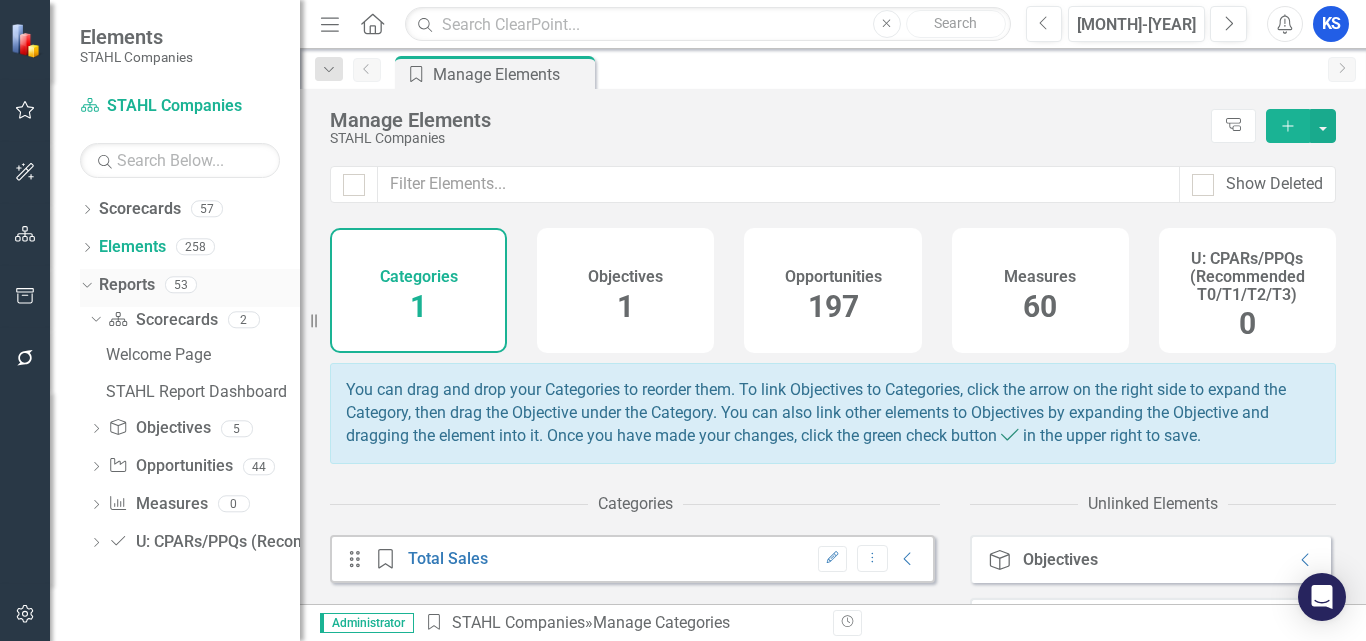 click on "Reports" at bounding box center [127, 285] 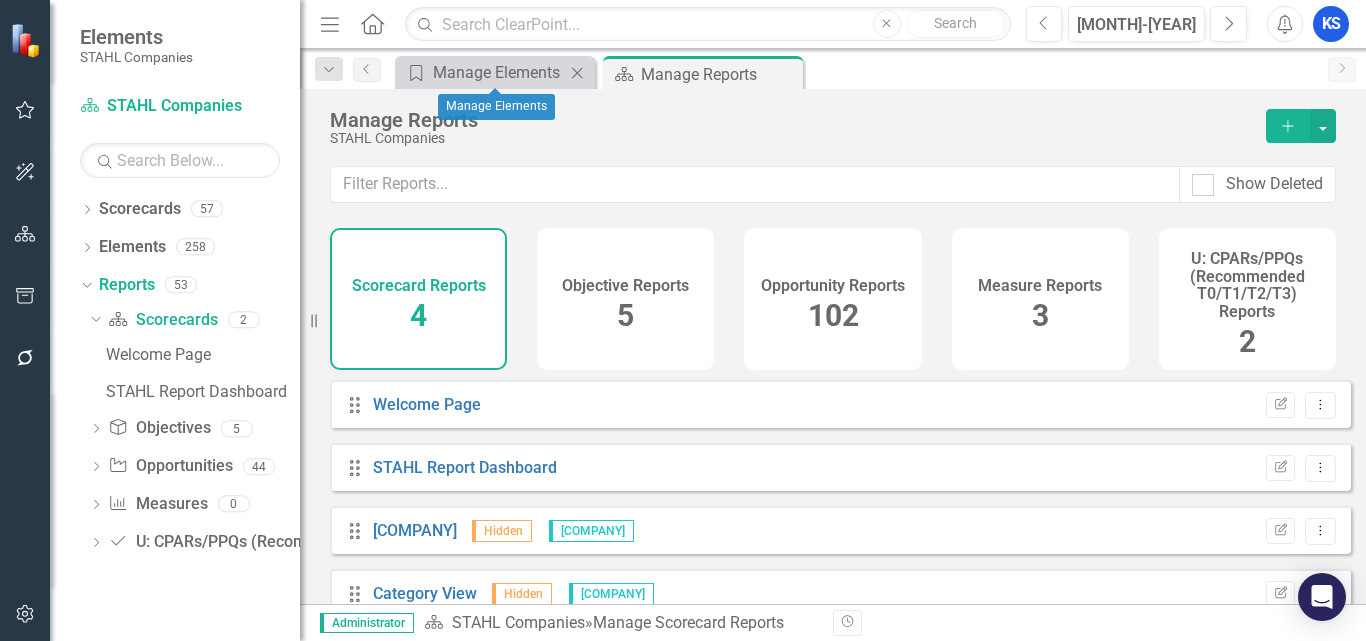 click on "Close" at bounding box center [577, 73] 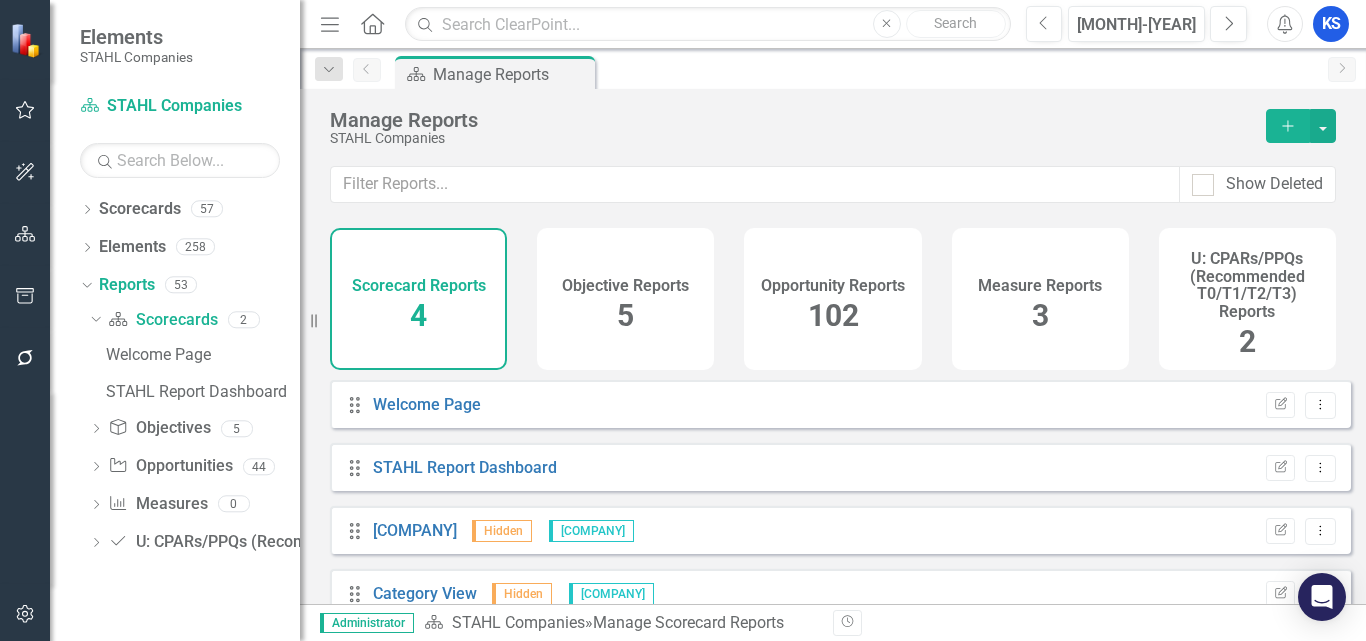 scroll, scrollTop: 9, scrollLeft: 0, axis: vertical 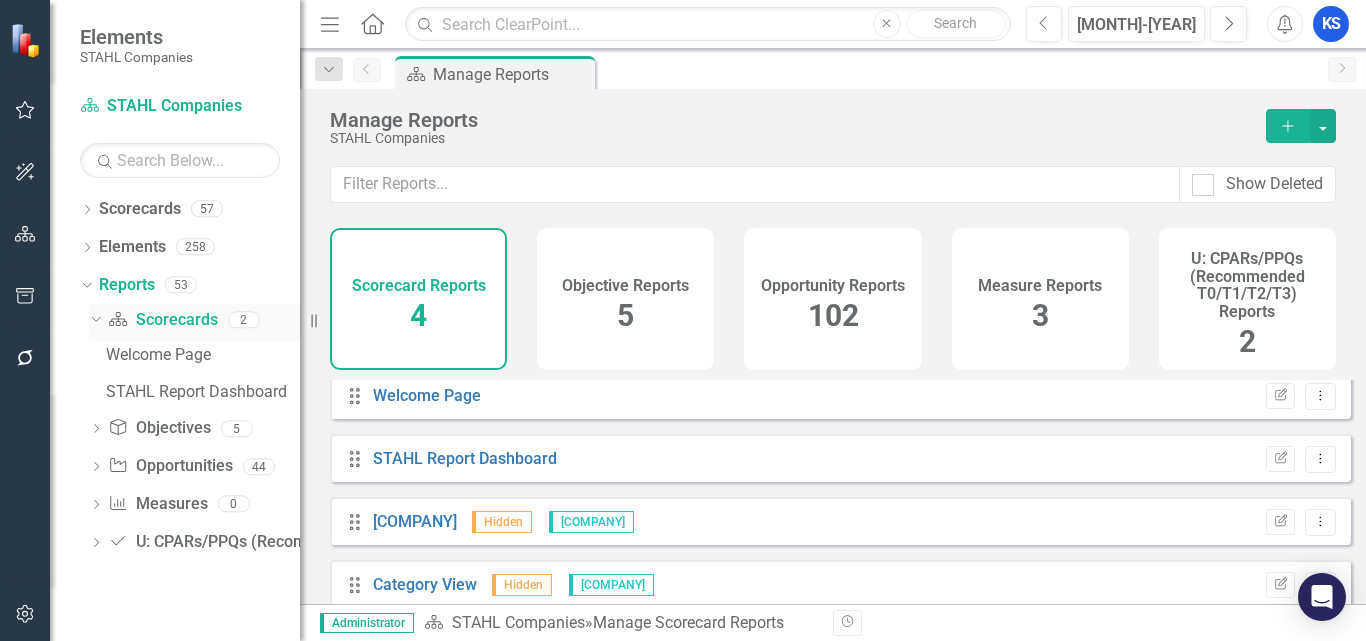 click at bounding box center [95, 319] 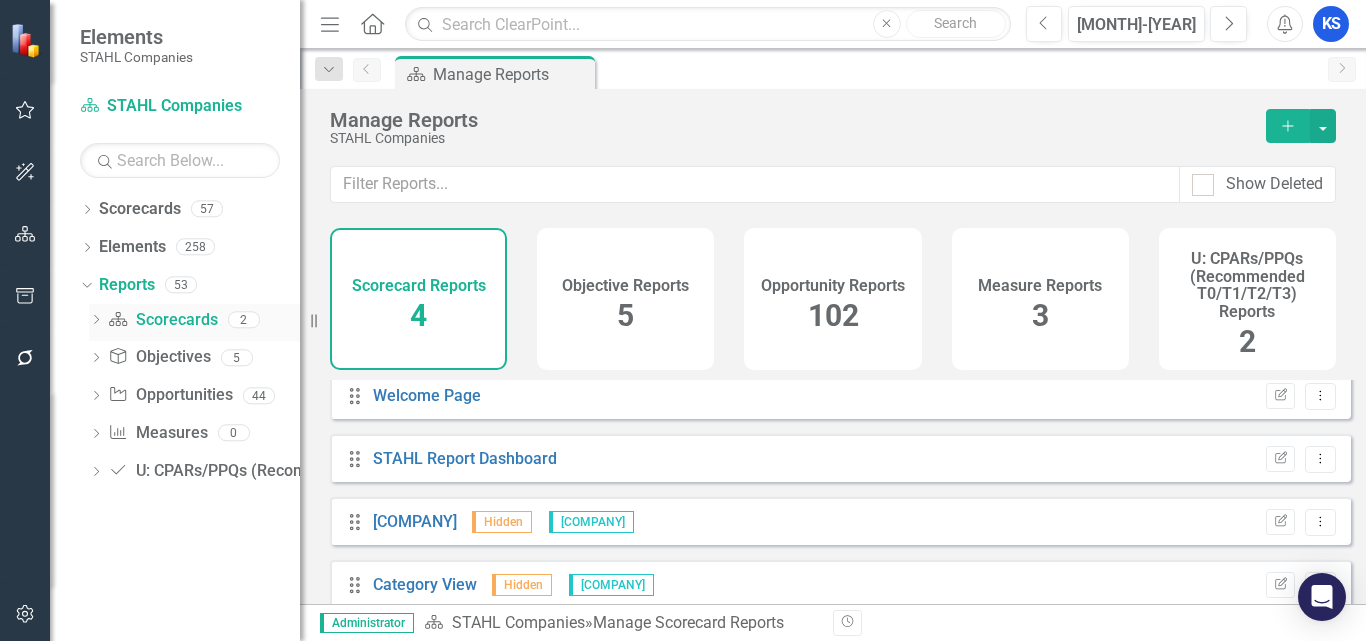 click on "••••••••" at bounding box center [96, 321] 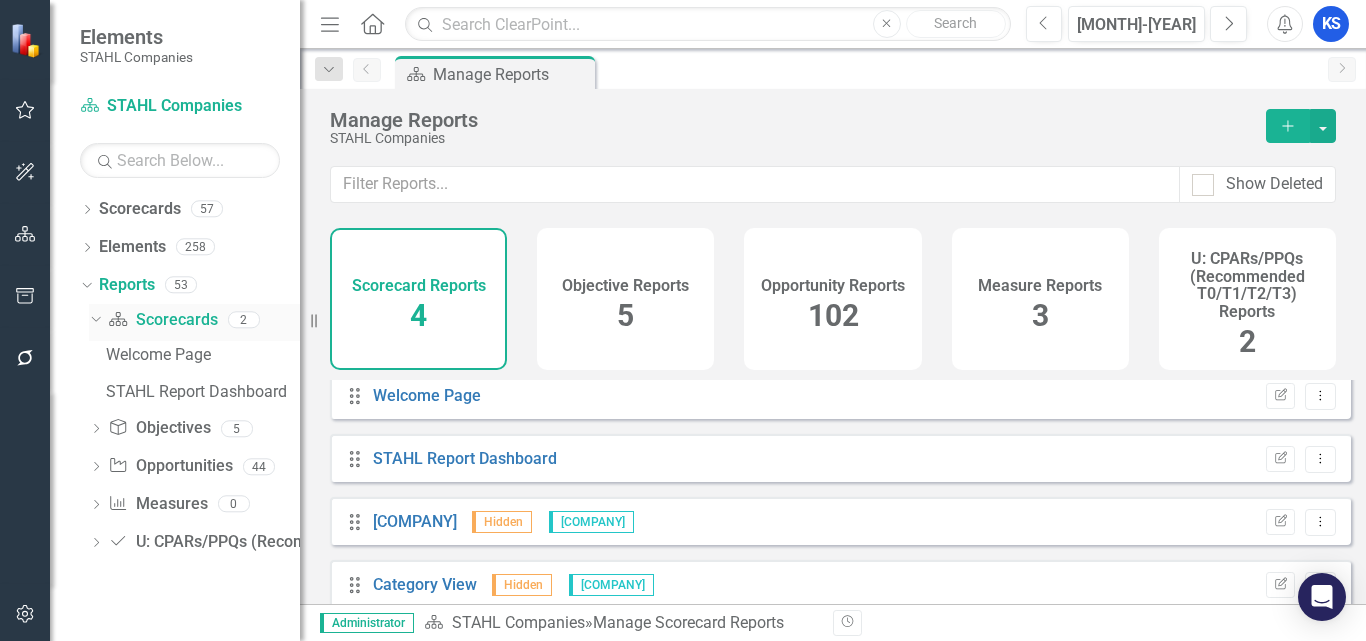 click at bounding box center [95, 319] 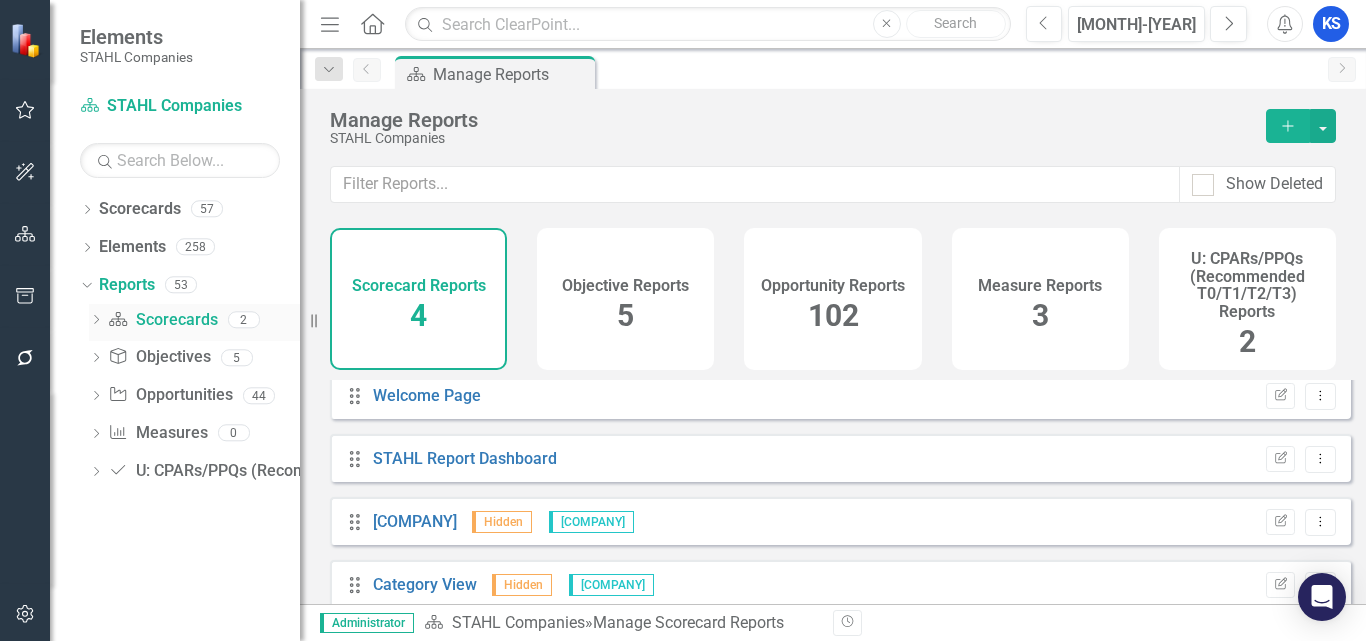 click on "••••••••" at bounding box center (96, 321) 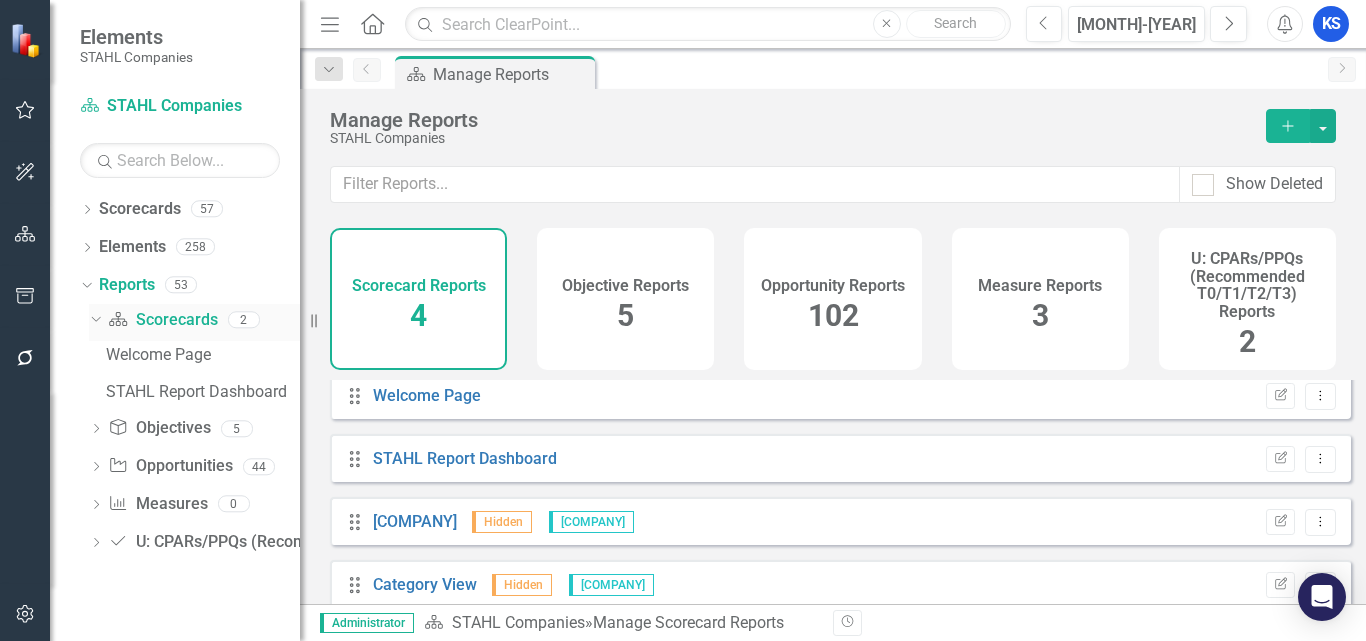 click at bounding box center (95, 319) 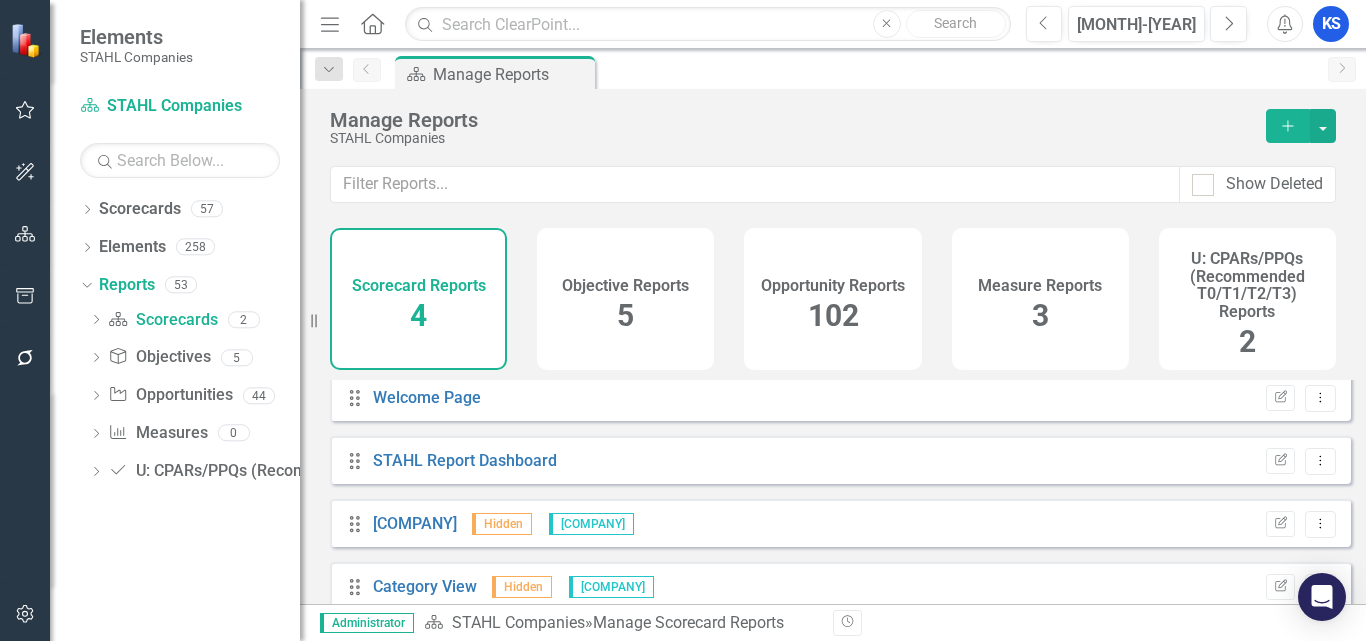 scroll, scrollTop: 9, scrollLeft: 0, axis: vertical 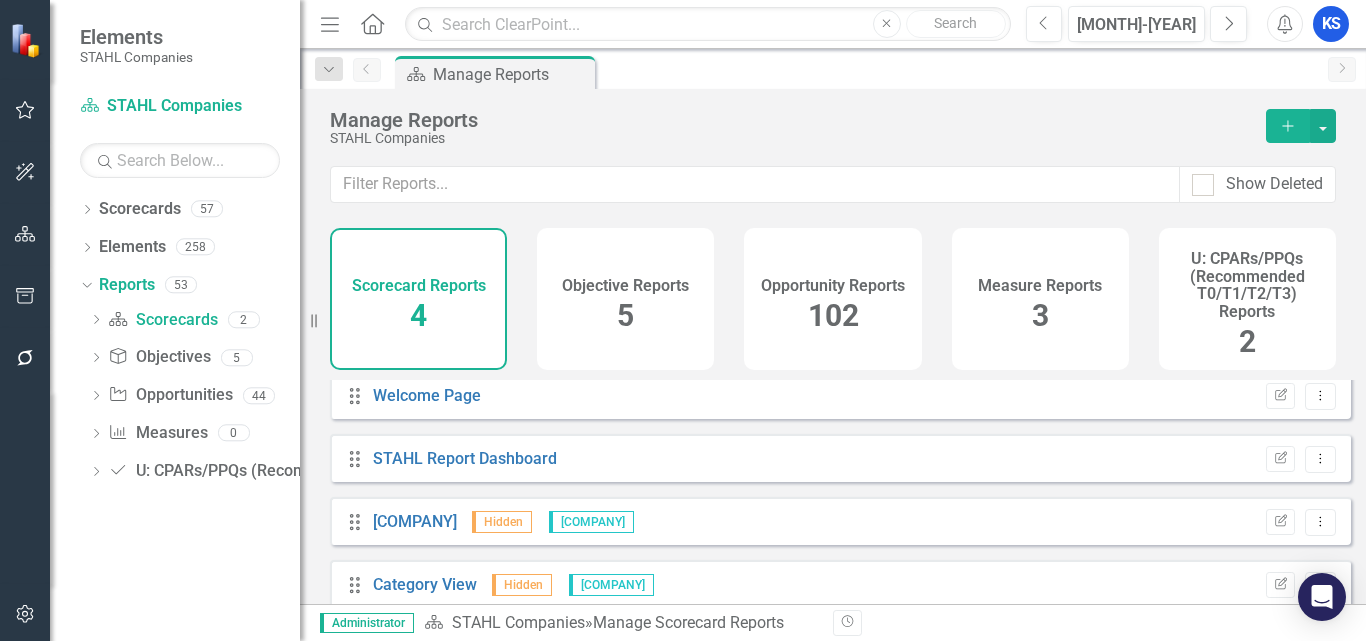 click on "Opportunity Reports 102" at bounding box center (832, 299) 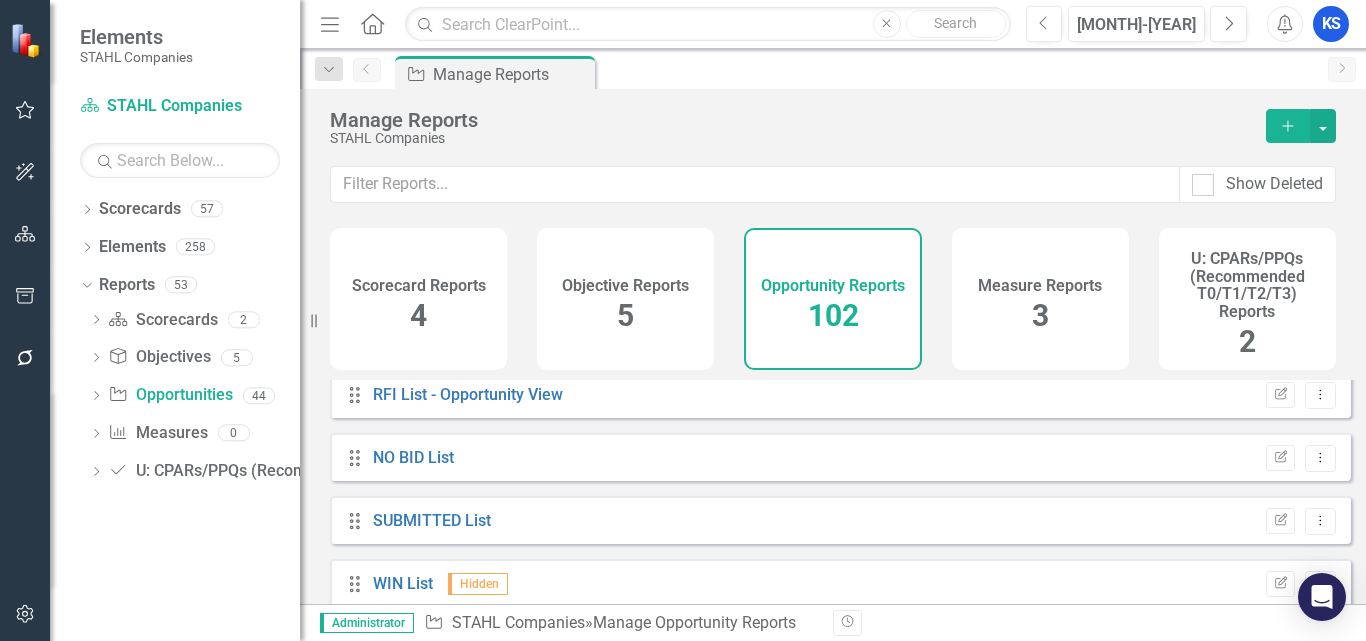 scroll, scrollTop: 4709, scrollLeft: 0, axis: vertical 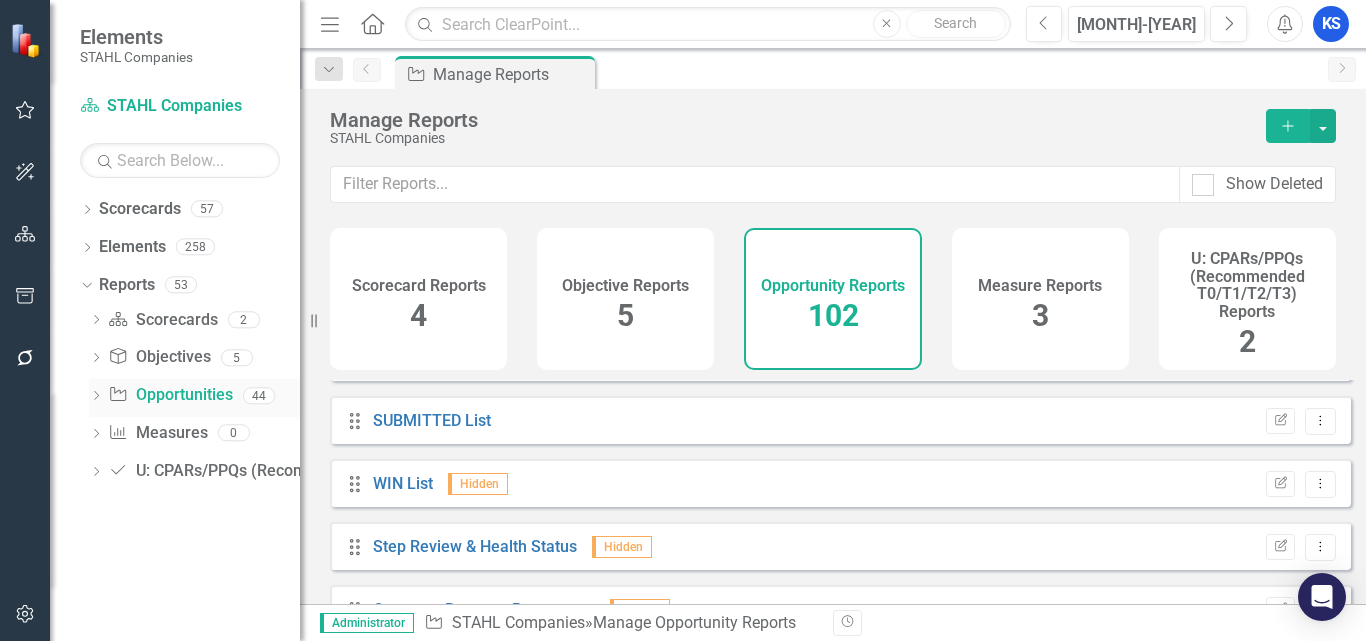 click on "••••••••" at bounding box center (96, 397) 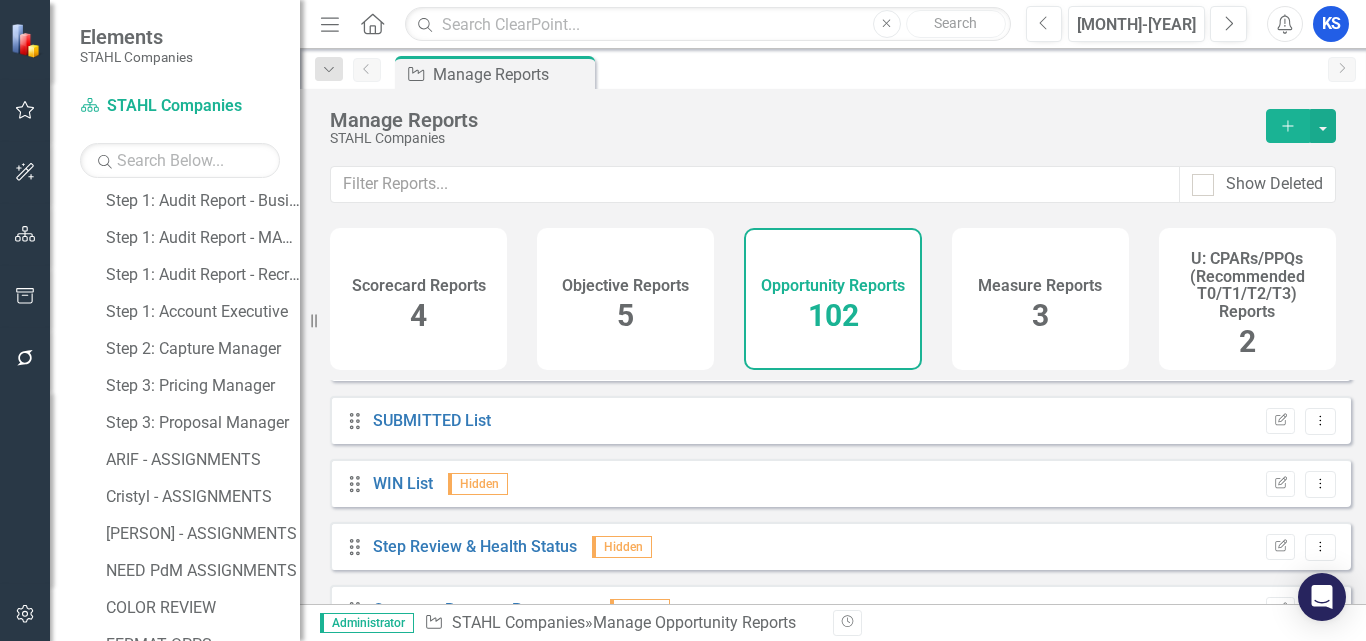 scroll, scrollTop: 1300, scrollLeft: 0, axis: vertical 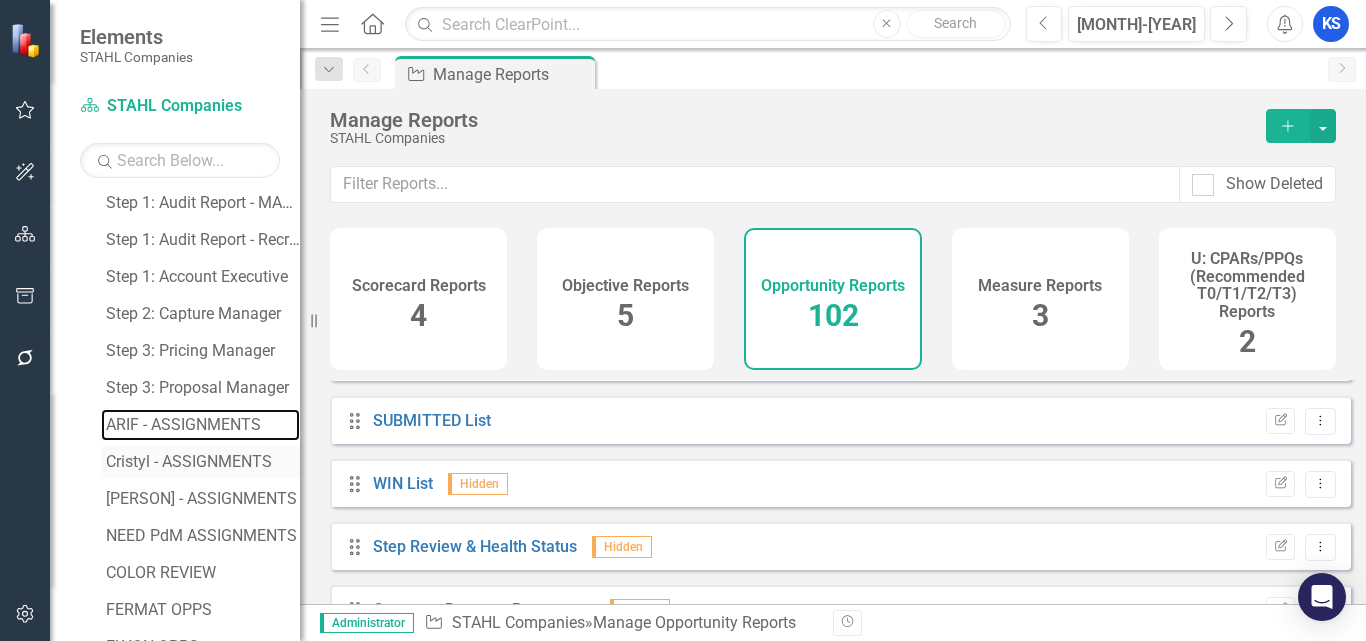 drag, startPoint x: 170, startPoint y: 430, endPoint x: 188, endPoint y: 459, distance: 34.132095 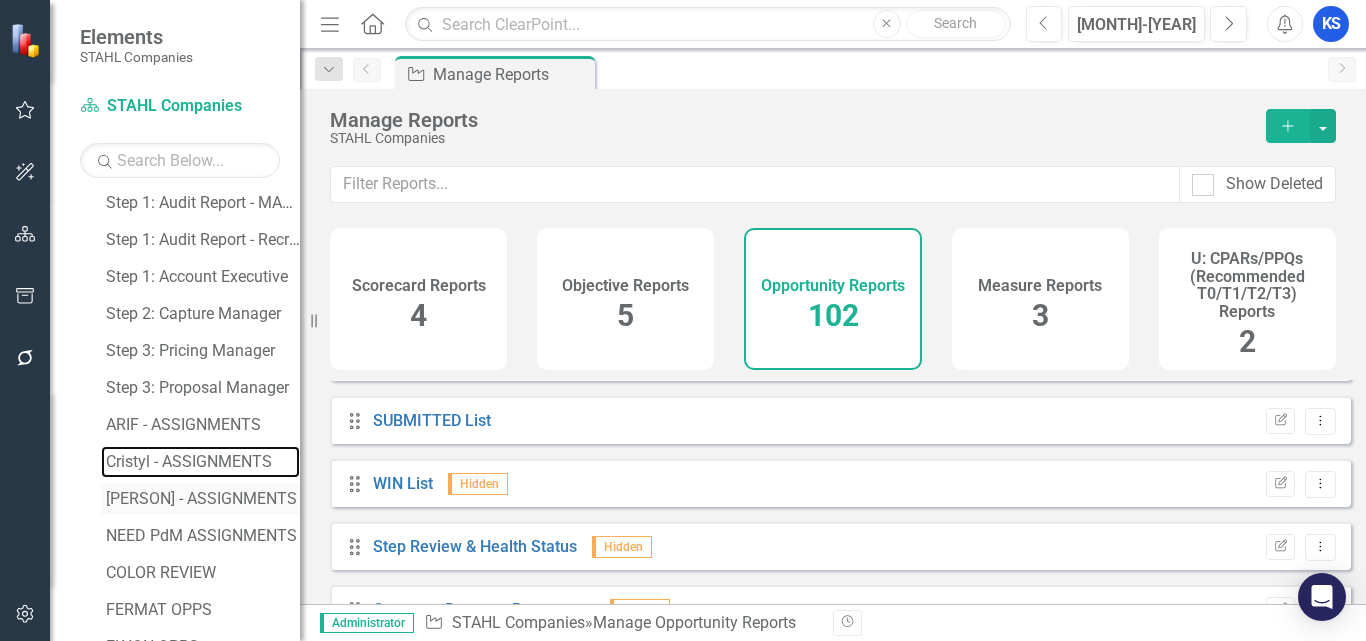 drag, startPoint x: 174, startPoint y: 460, endPoint x: 178, endPoint y: 490, distance: 30.265491 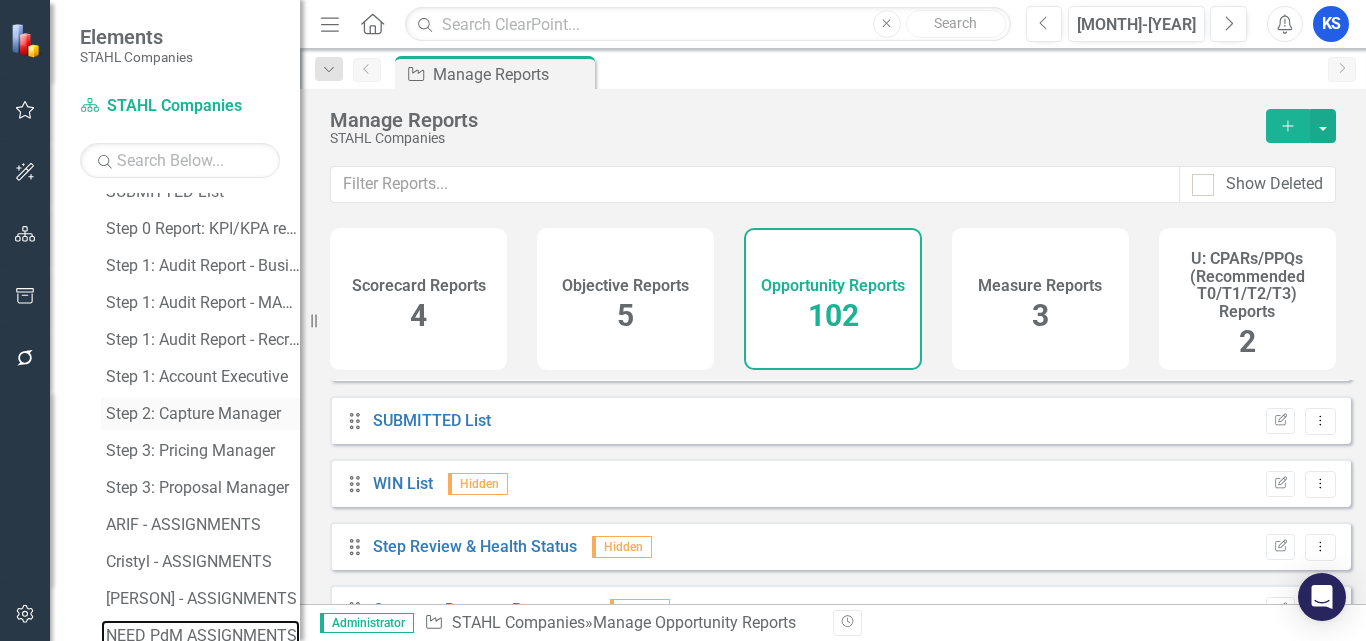 scroll, scrollTop: 1300, scrollLeft: 0, axis: vertical 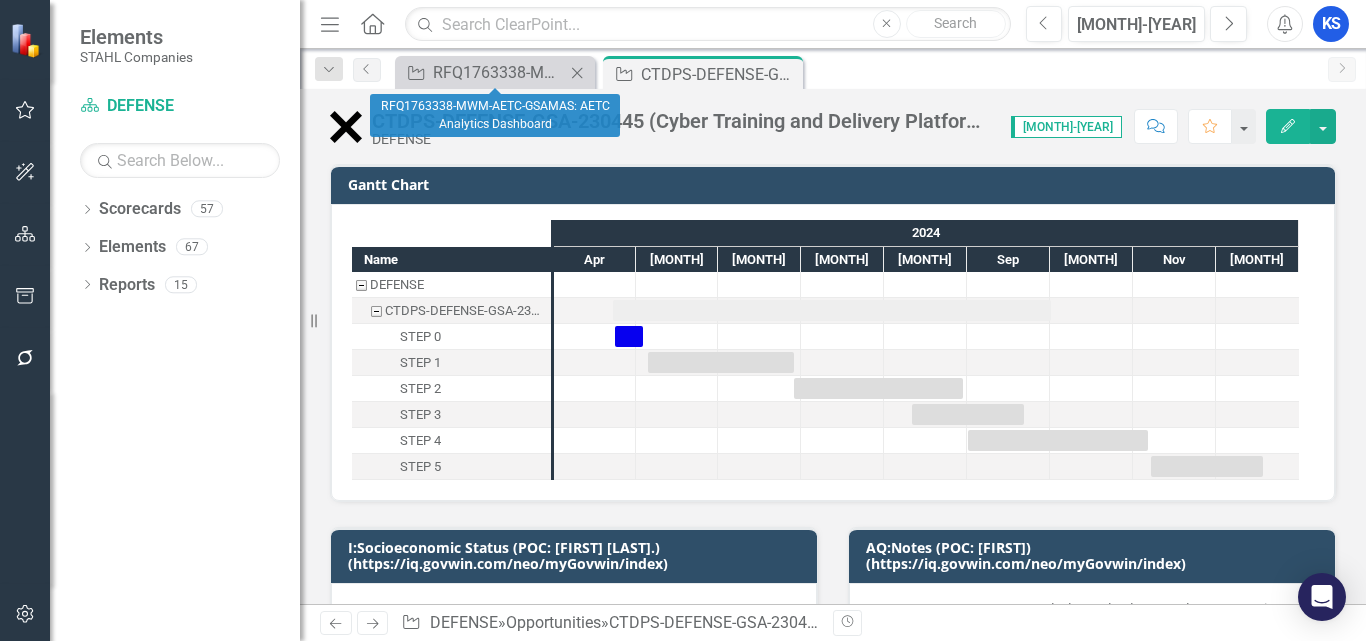click on "Close" at bounding box center (577, 73) 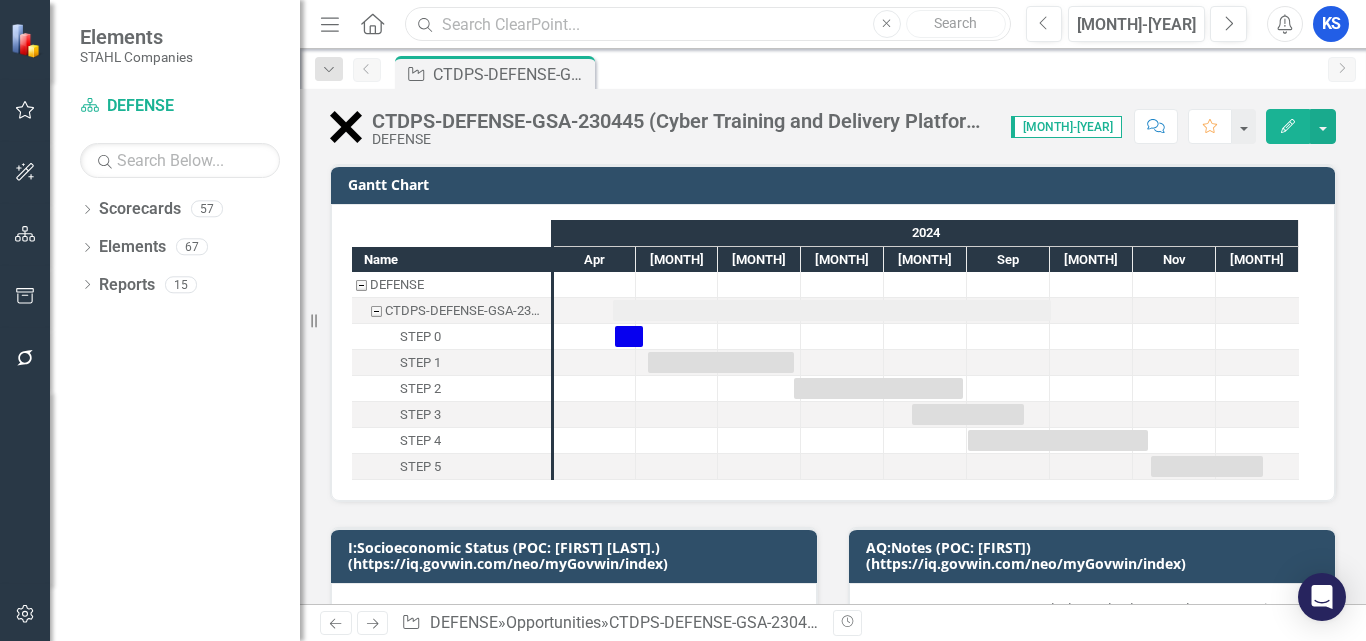 click at bounding box center [707, 24] 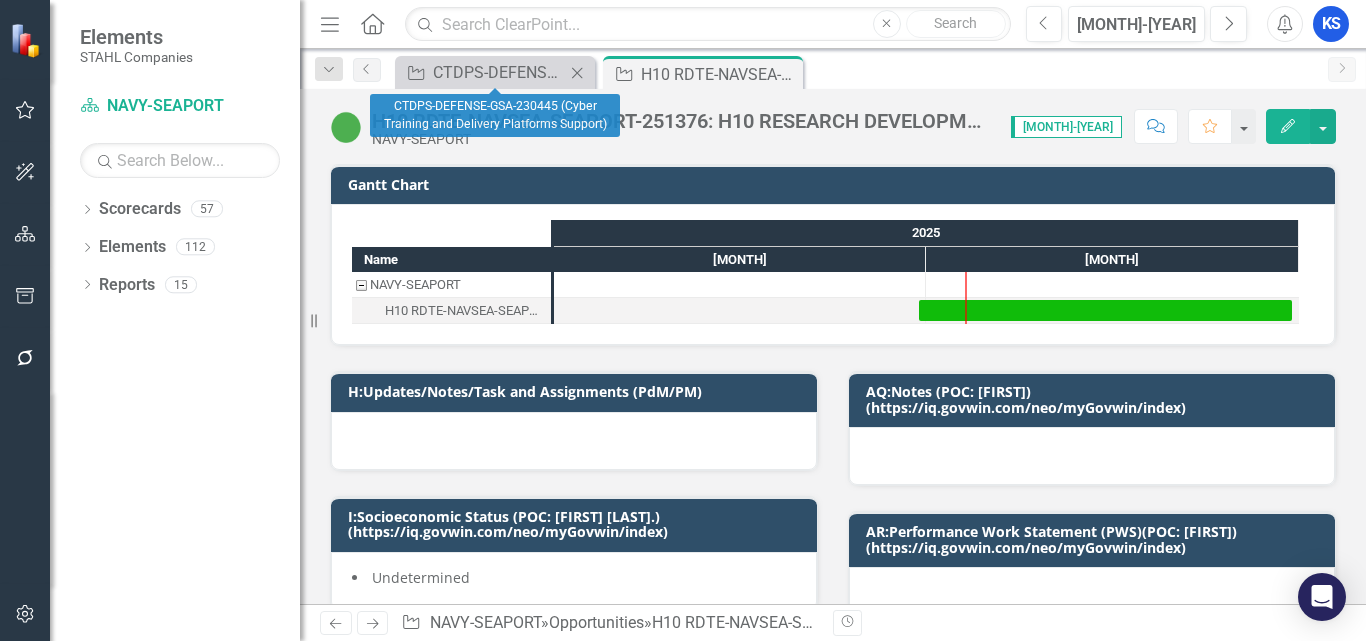 click on "Close" at bounding box center (577, 73) 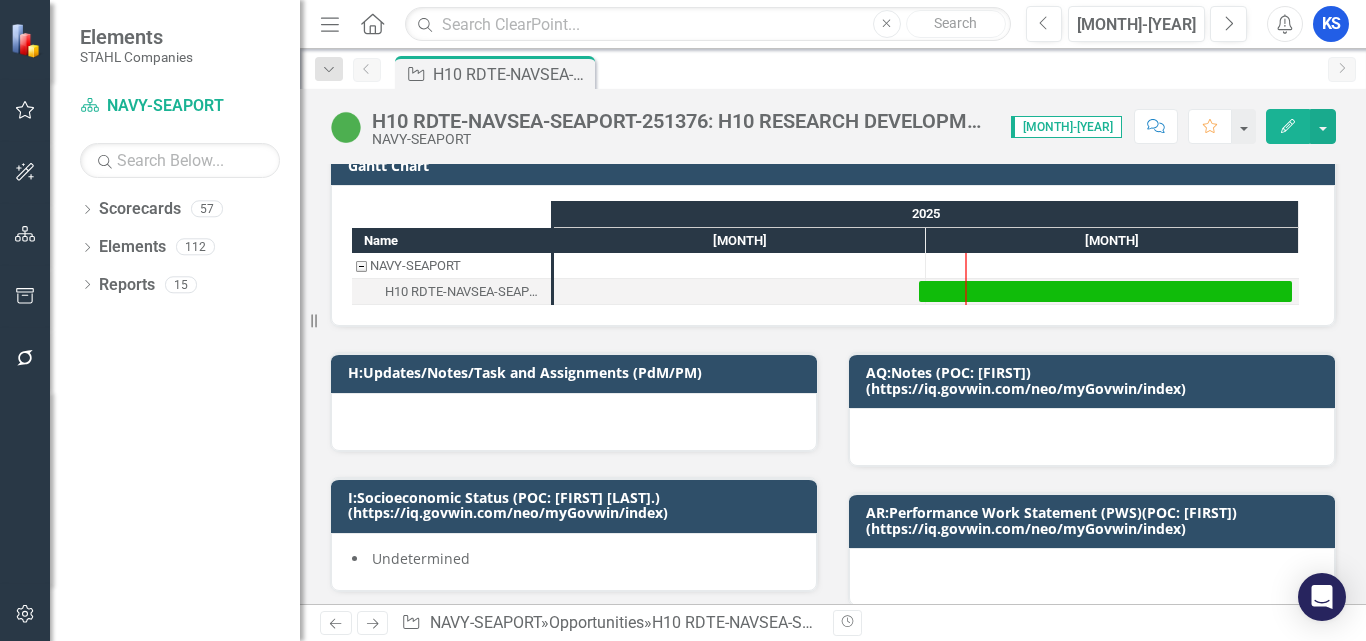 scroll, scrollTop: 0, scrollLeft: 0, axis: both 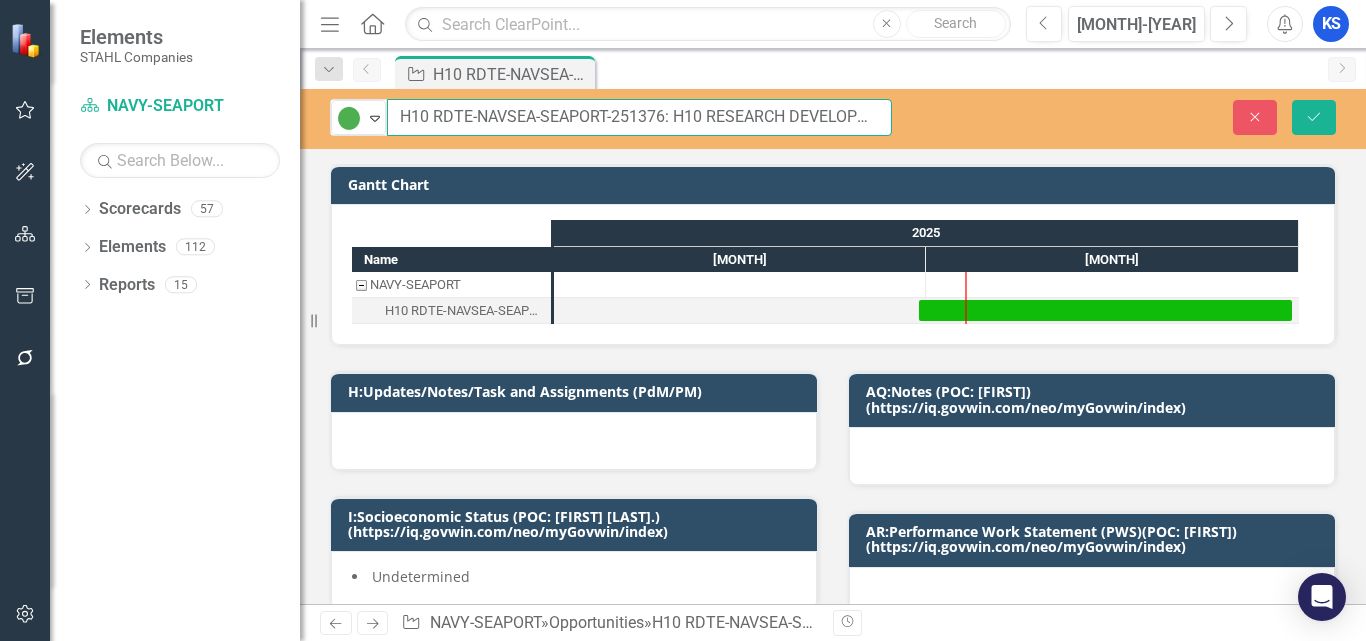 click on "H10 RDTE-NAVSEA-SEAPORT-251376: H10 RESEARCH DEVELOPMENT TECHNICAL AND EVALUATION SUPPORT RDTE (SEAPORT NXG)" at bounding box center (639, 117) 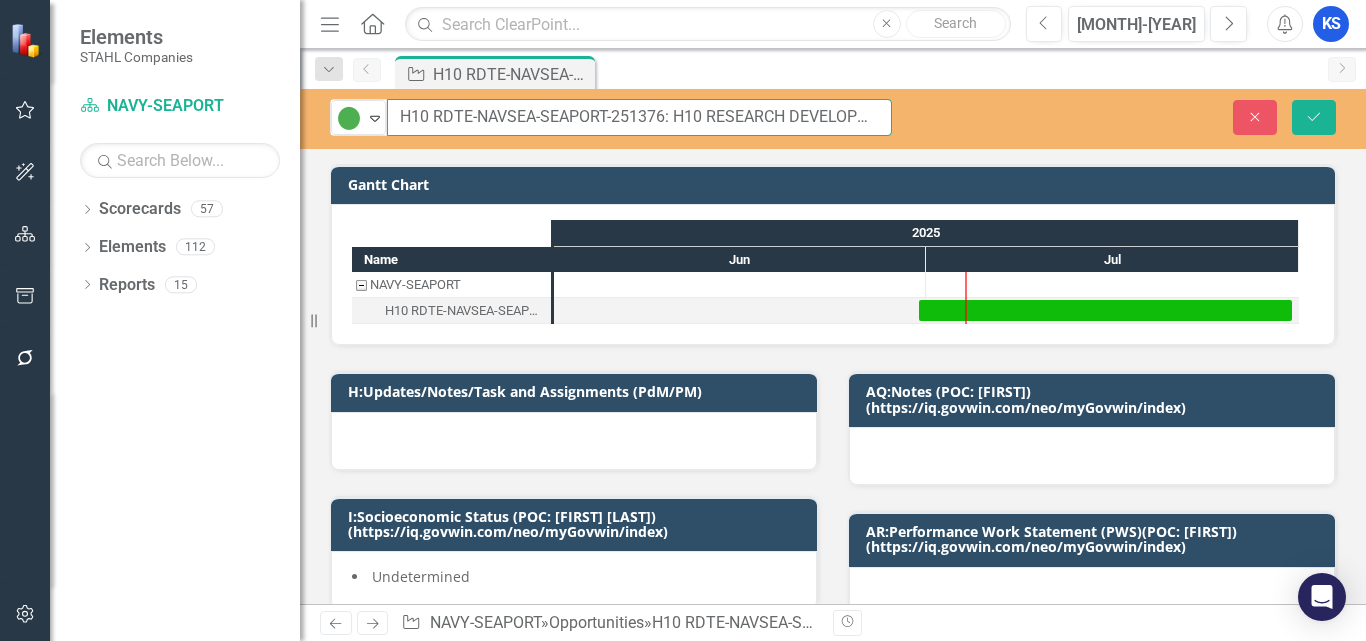 click on "H10 RDTE-NAVSEA-SEAPORT-251376: H10 RESEARCH DEVELOPMENT TECHNICAL AND EVALUATION SUPPORT RDTE (SEAPORT NXG)" at bounding box center [639, 117] 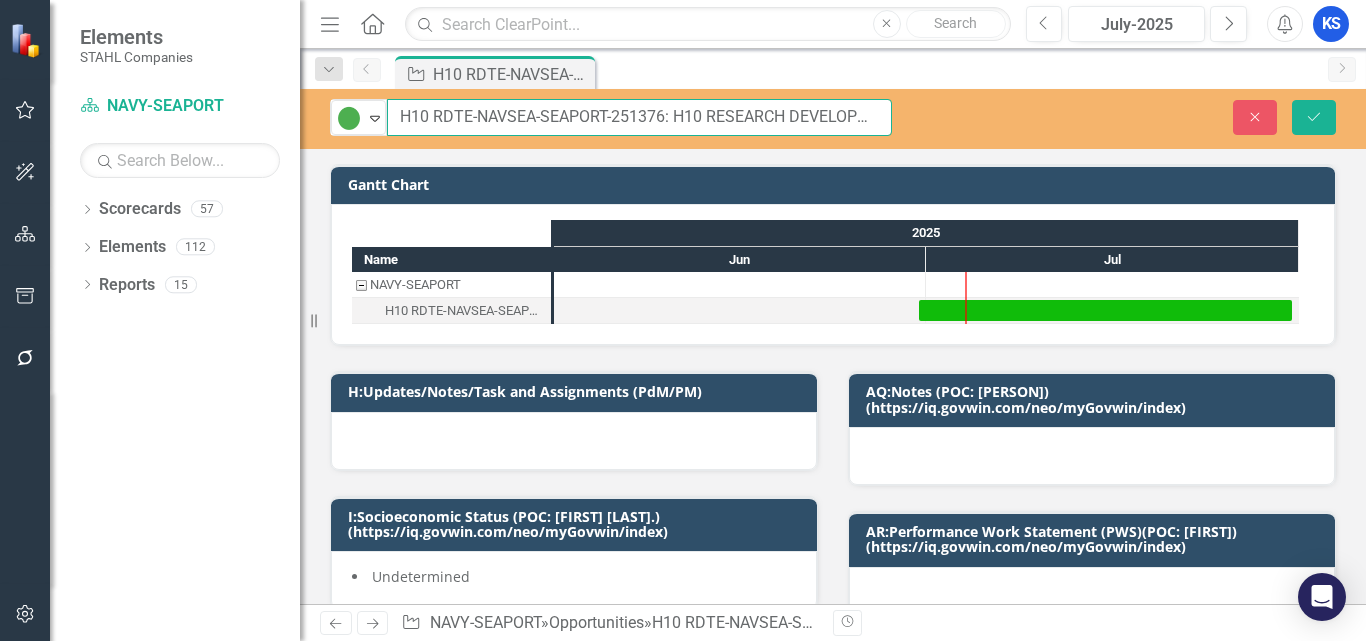 drag, startPoint x: 665, startPoint y: 115, endPoint x: 402, endPoint y: 124, distance: 263.15396 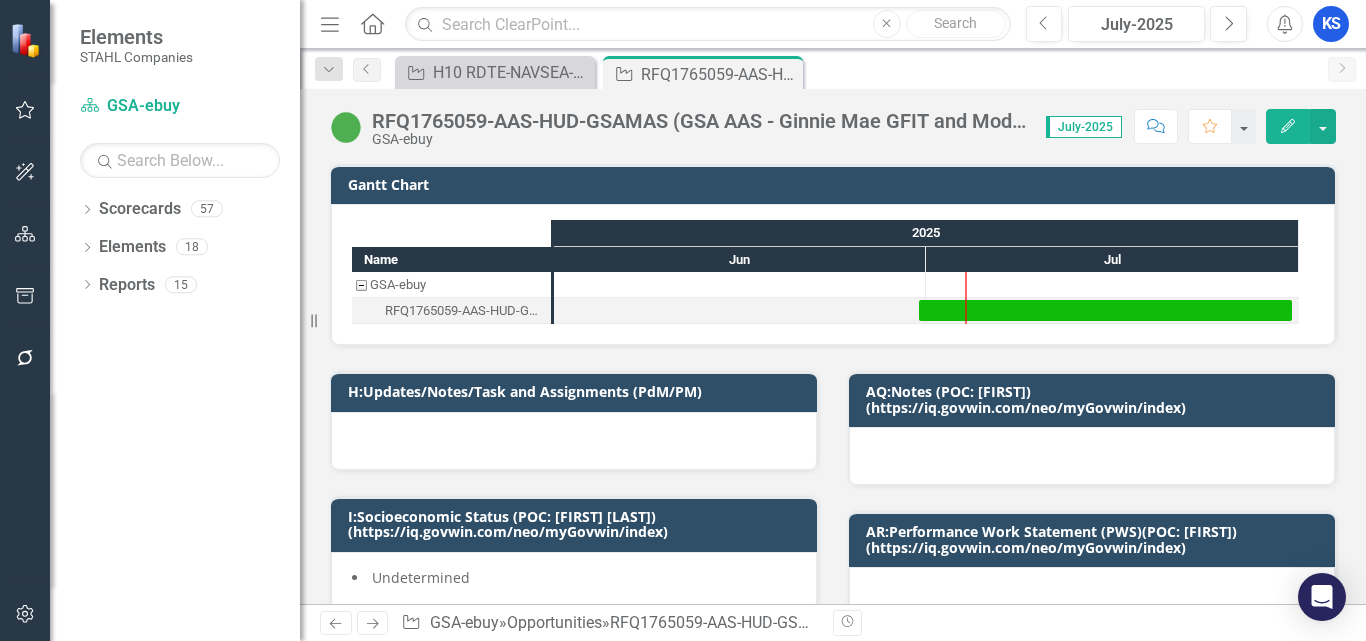 scroll, scrollTop: 0, scrollLeft: 0, axis: both 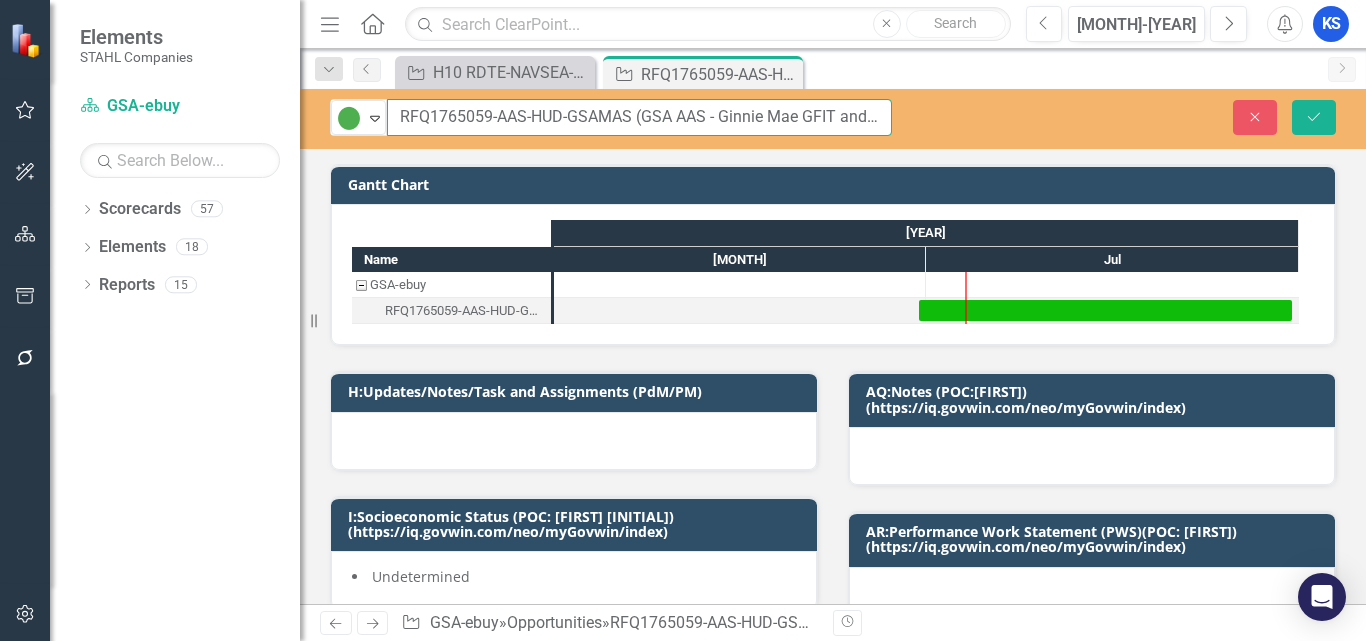 click on "RFQ1765059-AAS-HUD-GSAMAS (GSA AAS - Ginnie Mae GFIT and Modernization Support)" at bounding box center [639, 117] 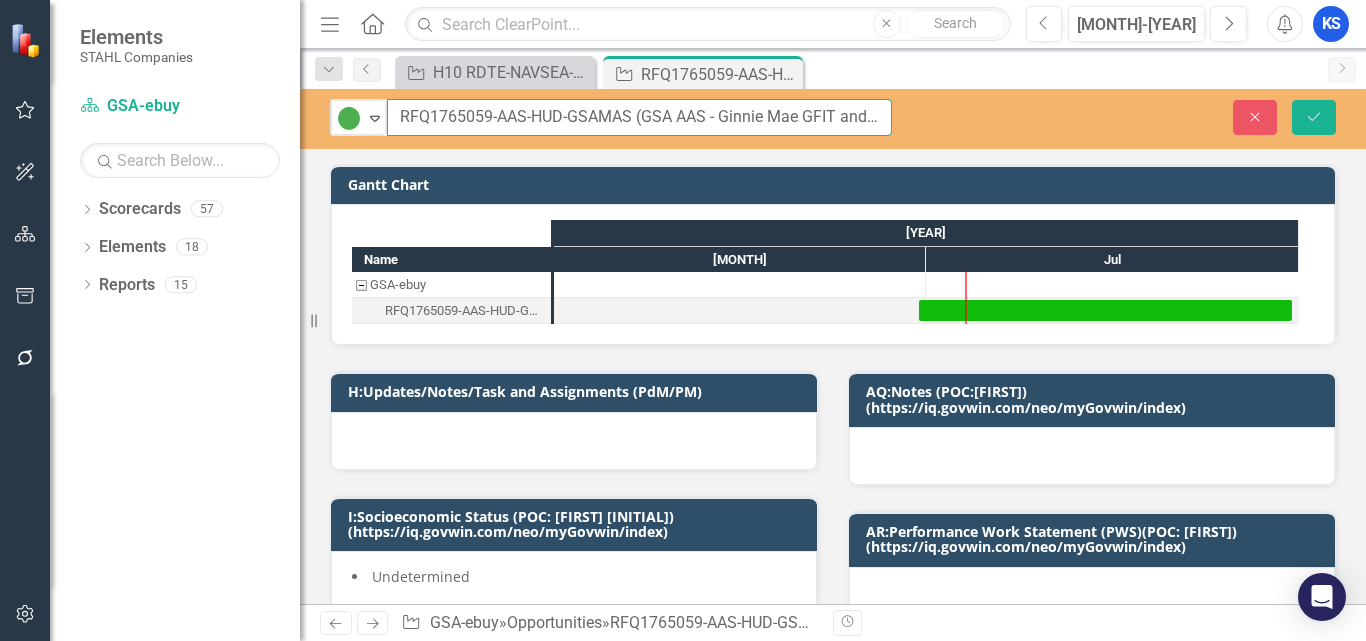 click on "RFQ1765059-AAS-HUD-GSAMAS (GSA AAS - Ginnie Mae GFIT and Modernization Support)" at bounding box center [639, 117] 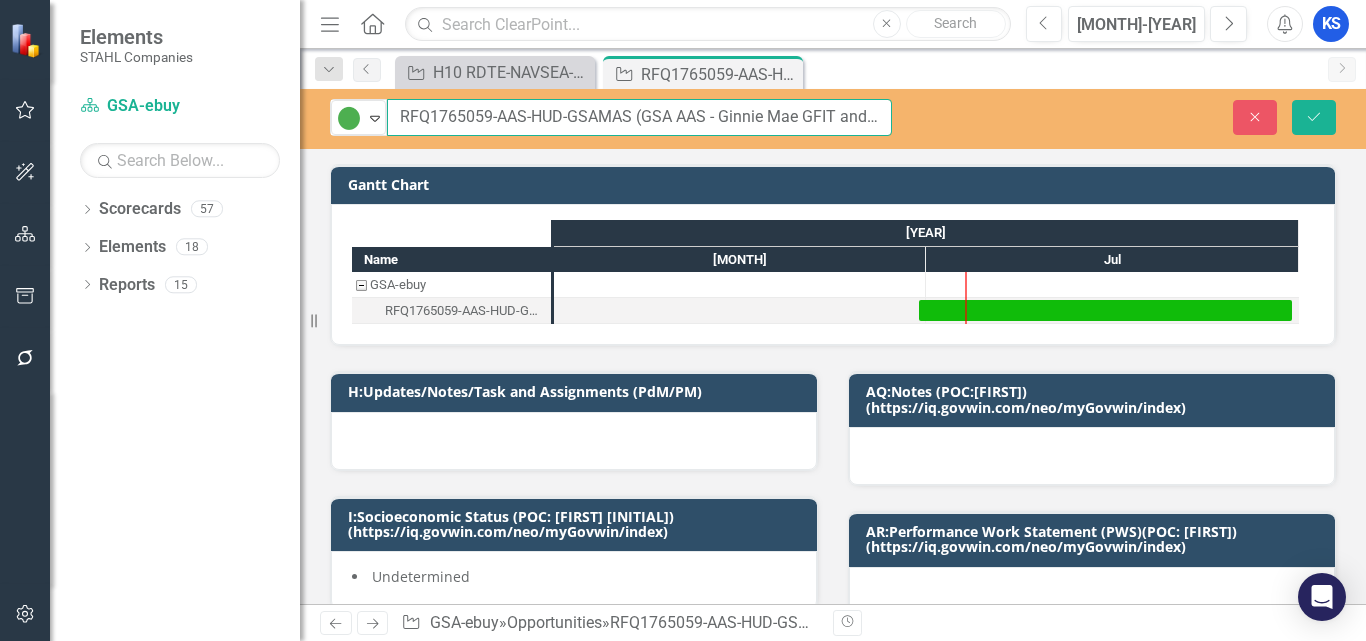 drag, startPoint x: 402, startPoint y: 116, endPoint x: 631, endPoint y: 107, distance: 229.17679 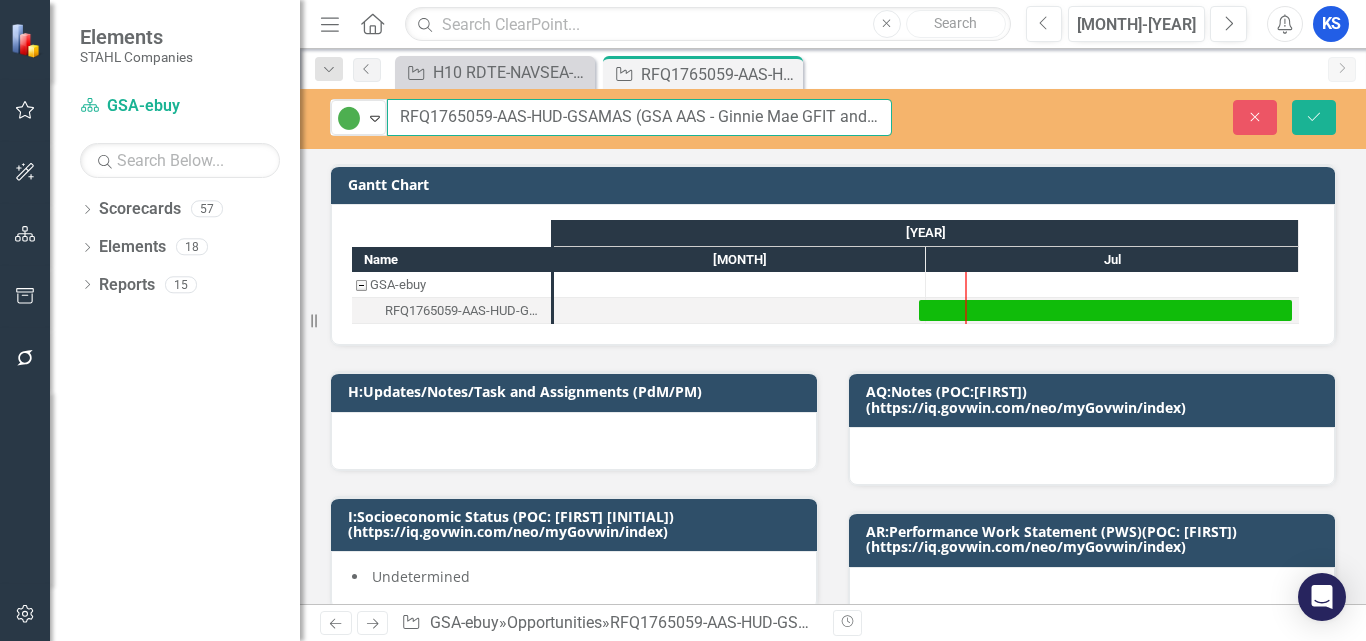 click on "RFQ1765059-AAS-HUD-GSAMAS (GSA AAS - Ginnie Mae GFIT and Modernization Support)" at bounding box center (639, 117) 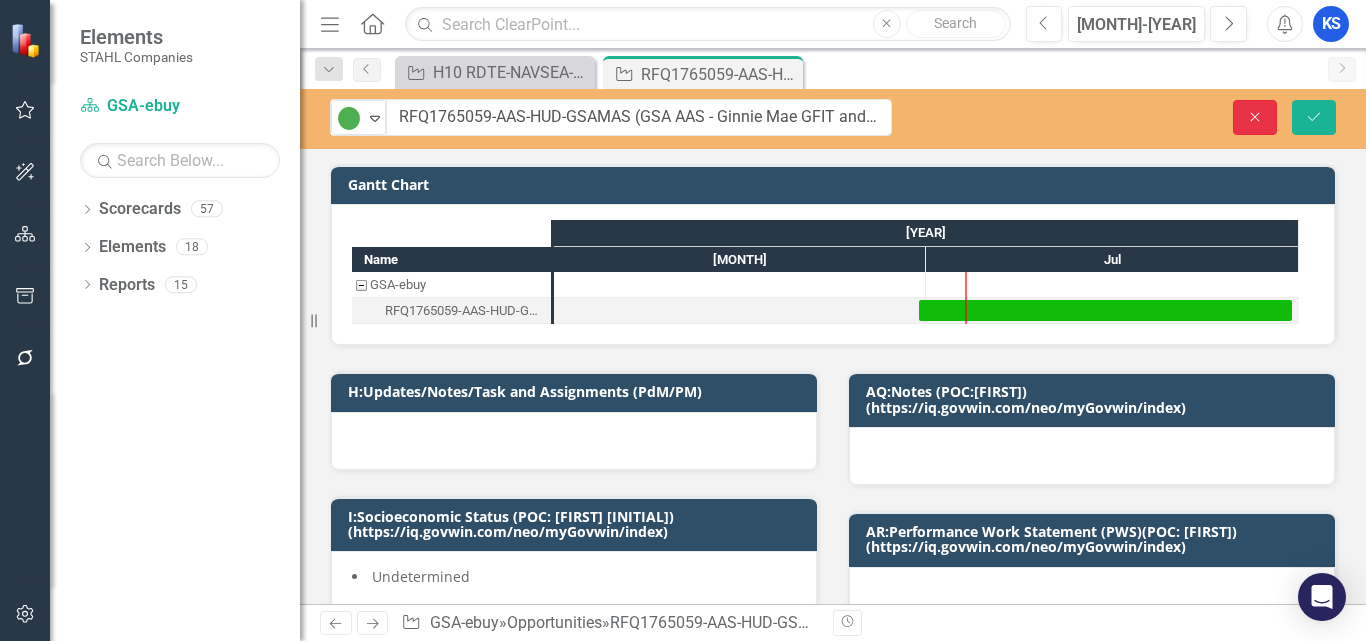 click on "Close" at bounding box center [1255, 117] 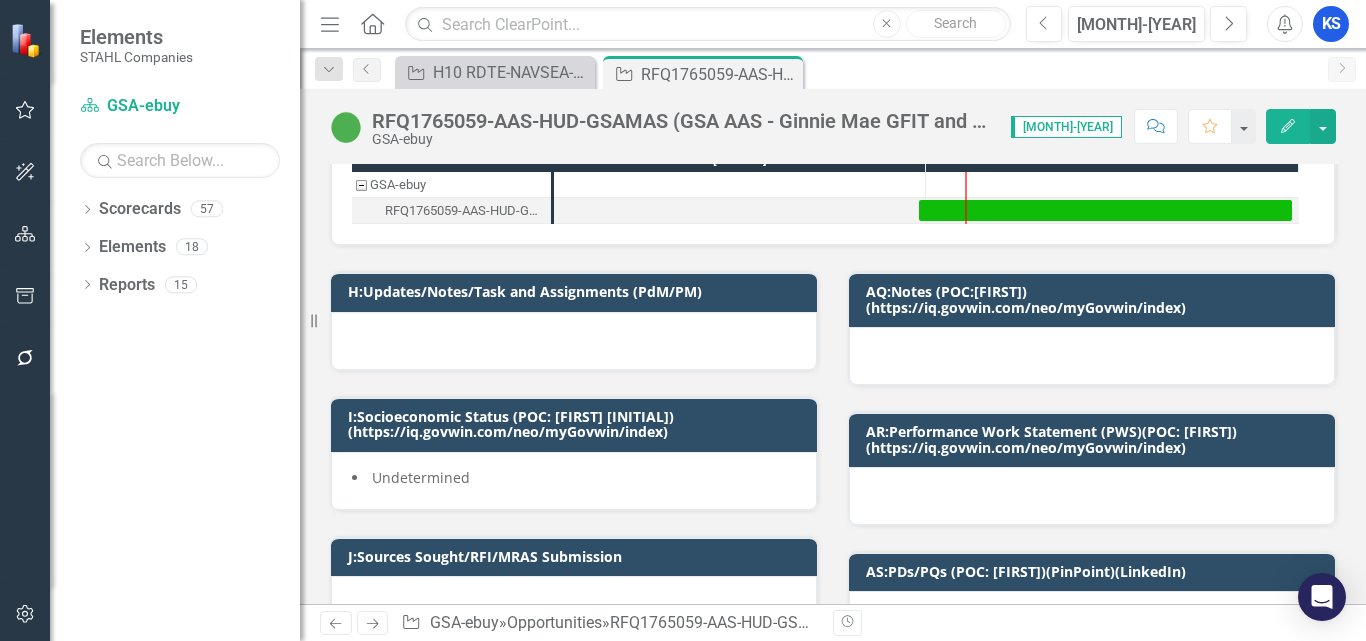 scroll, scrollTop: 0, scrollLeft: 0, axis: both 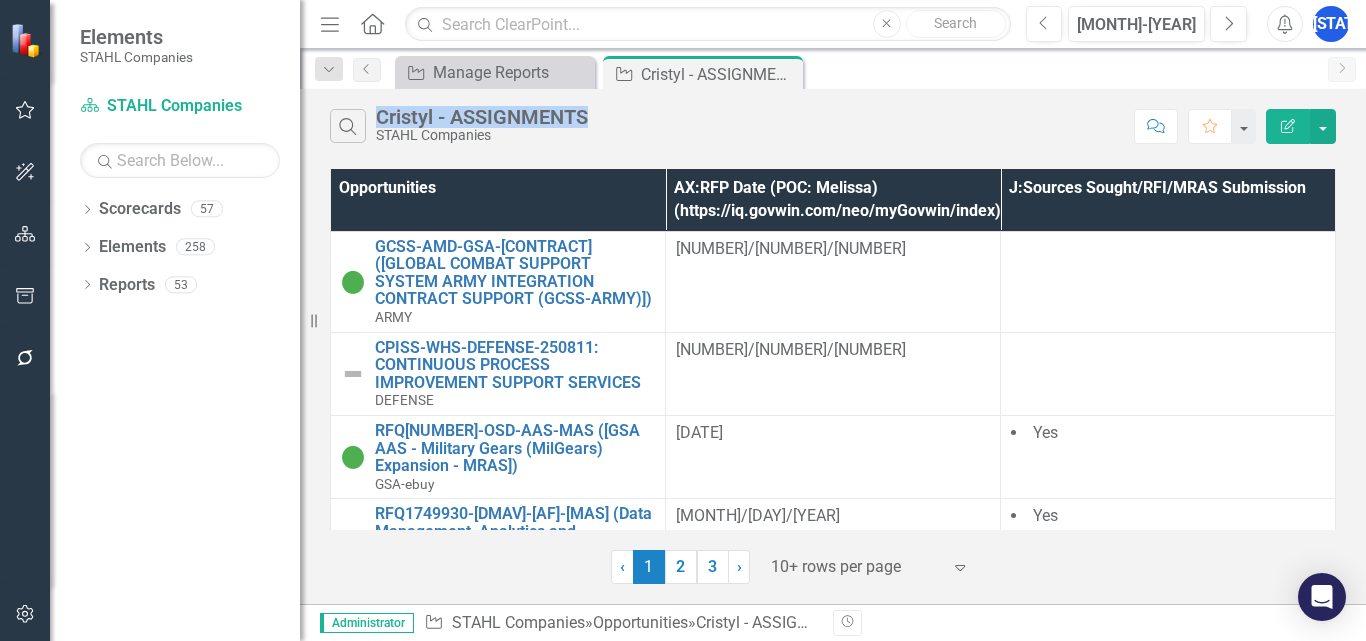 copy on "Cristyl - ASSIGNMENTS" 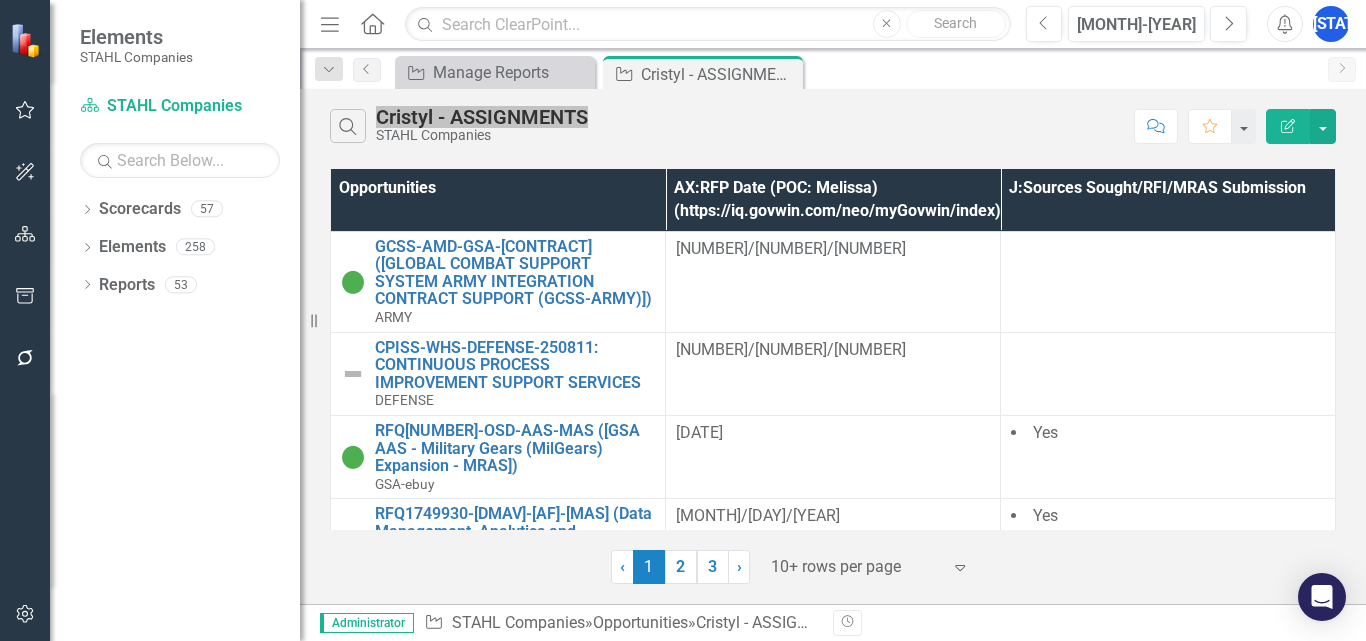 drag, startPoint x: 382, startPoint y: 112, endPoint x: 617, endPoint y: 113, distance: 235.00212 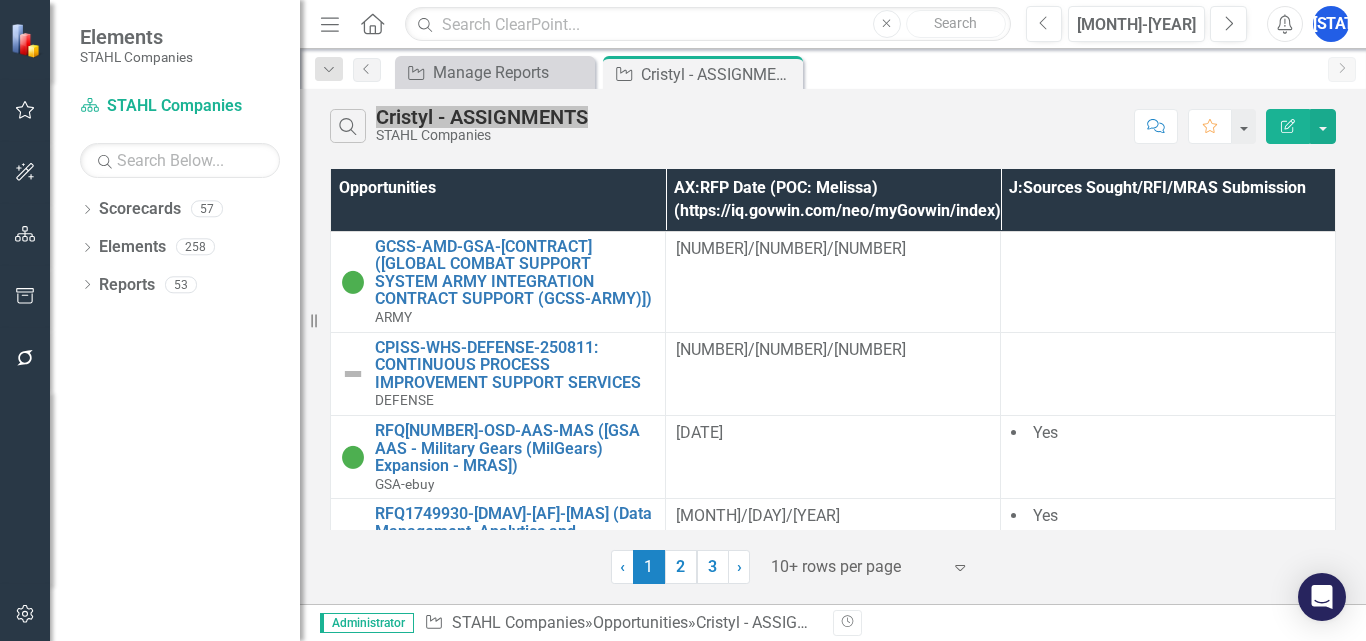 click on "Search Cristyl - ASSIGNMENTS STAHL Companies" at bounding box center [727, 126] 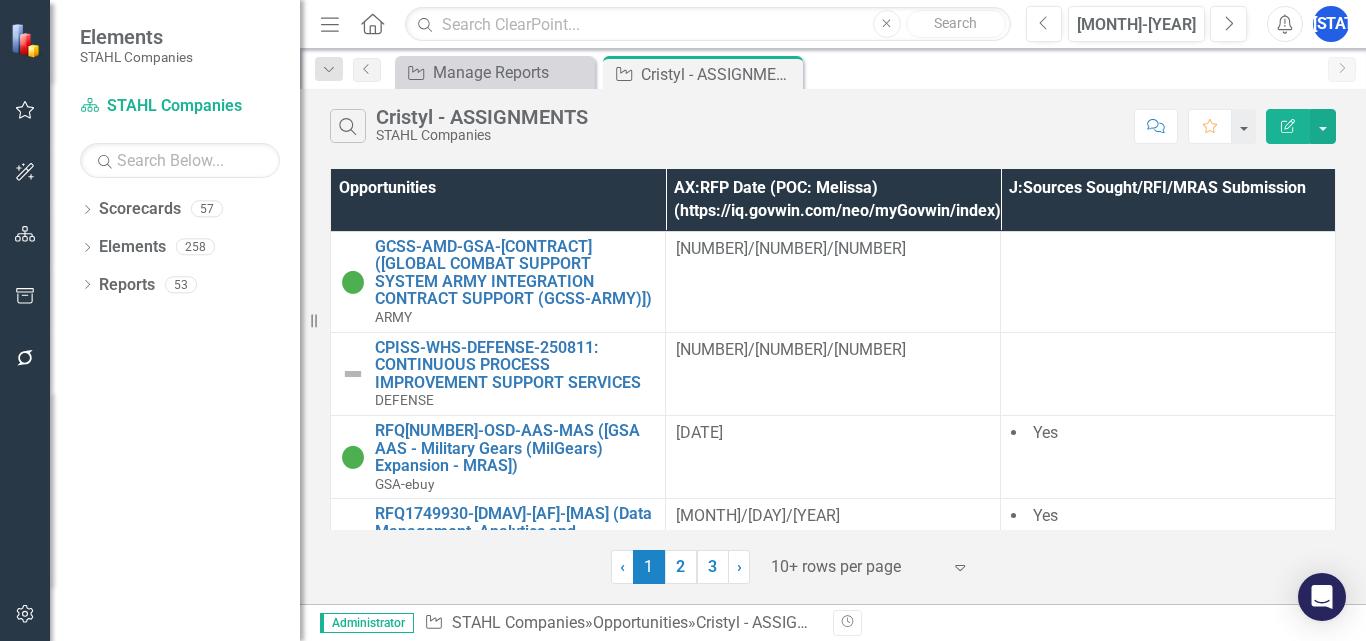 click on "Search Cristyl - ASSIGNMENTS STAHL Companies" at bounding box center (727, 126) 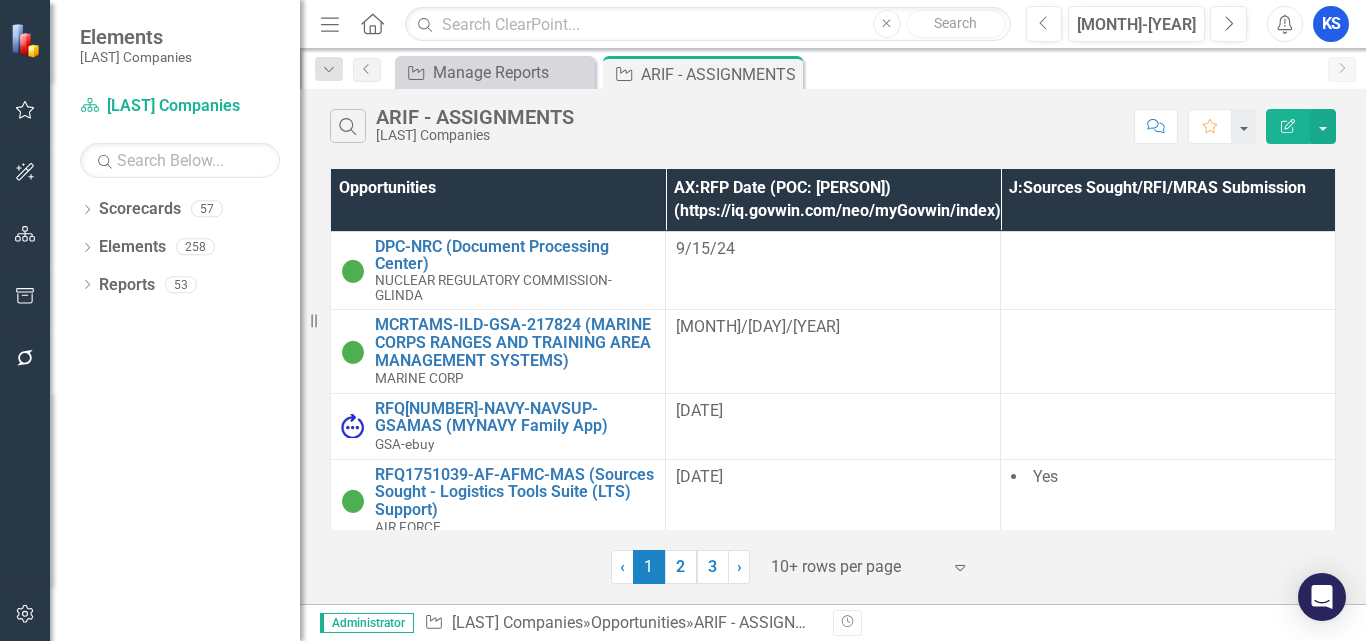 scroll, scrollTop: 0, scrollLeft: 0, axis: both 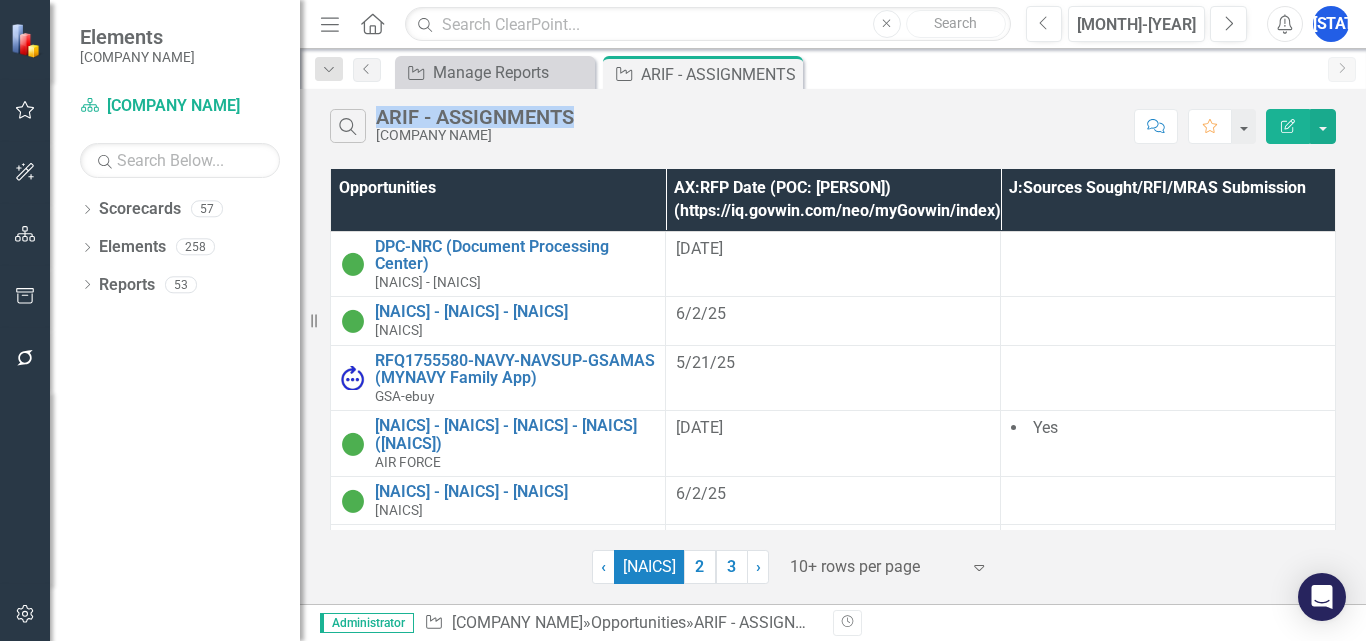 copy on "ARIF - ASSIGNMENTS" 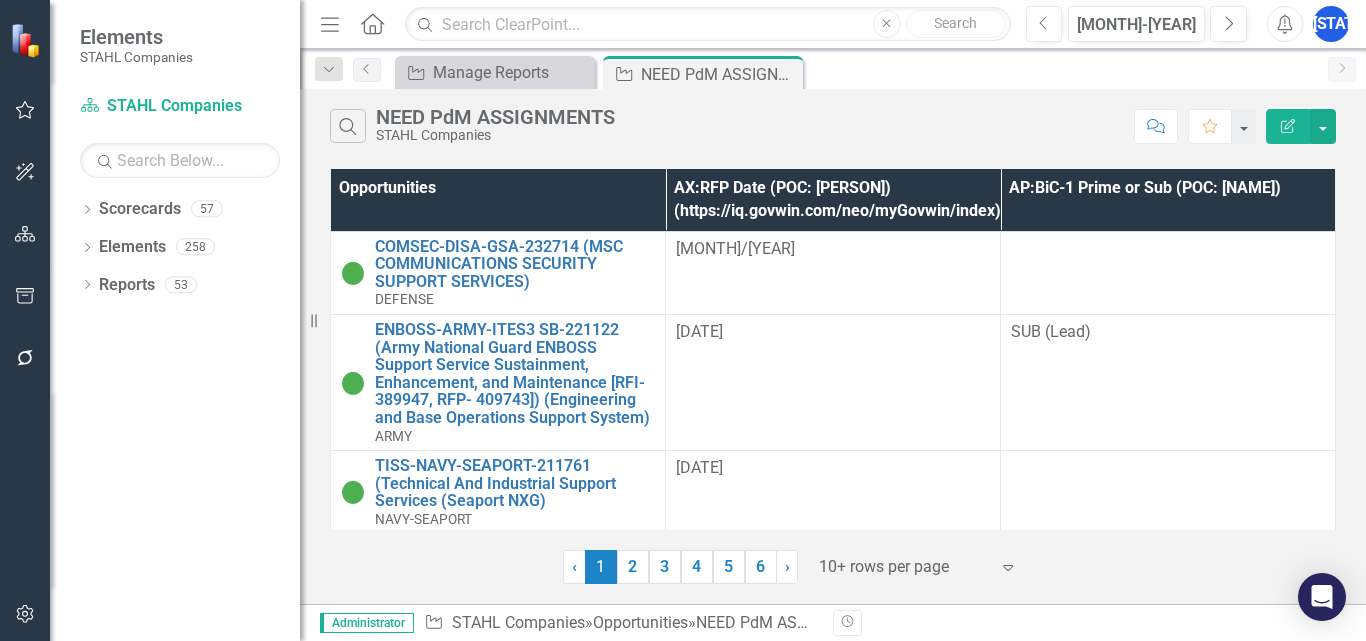 scroll, scrollTop: 0, scrollLeft: 0, axis: both 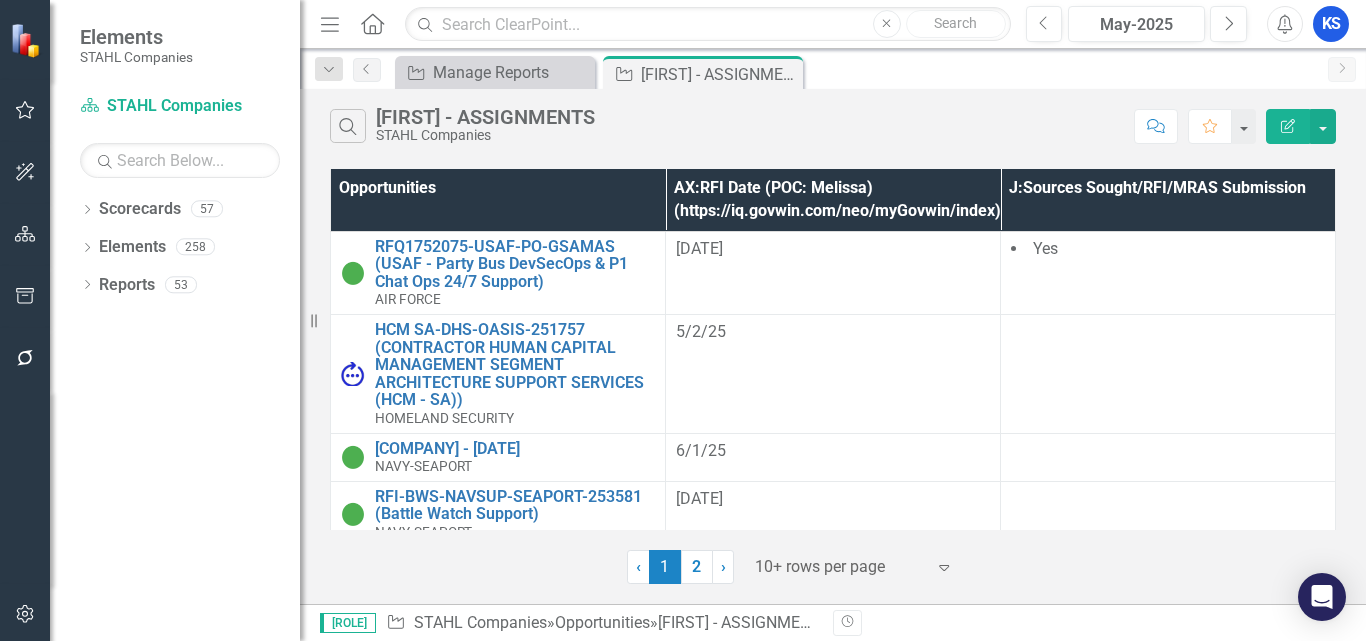 copy on "KAROLINE - ASSIGNMENTS" 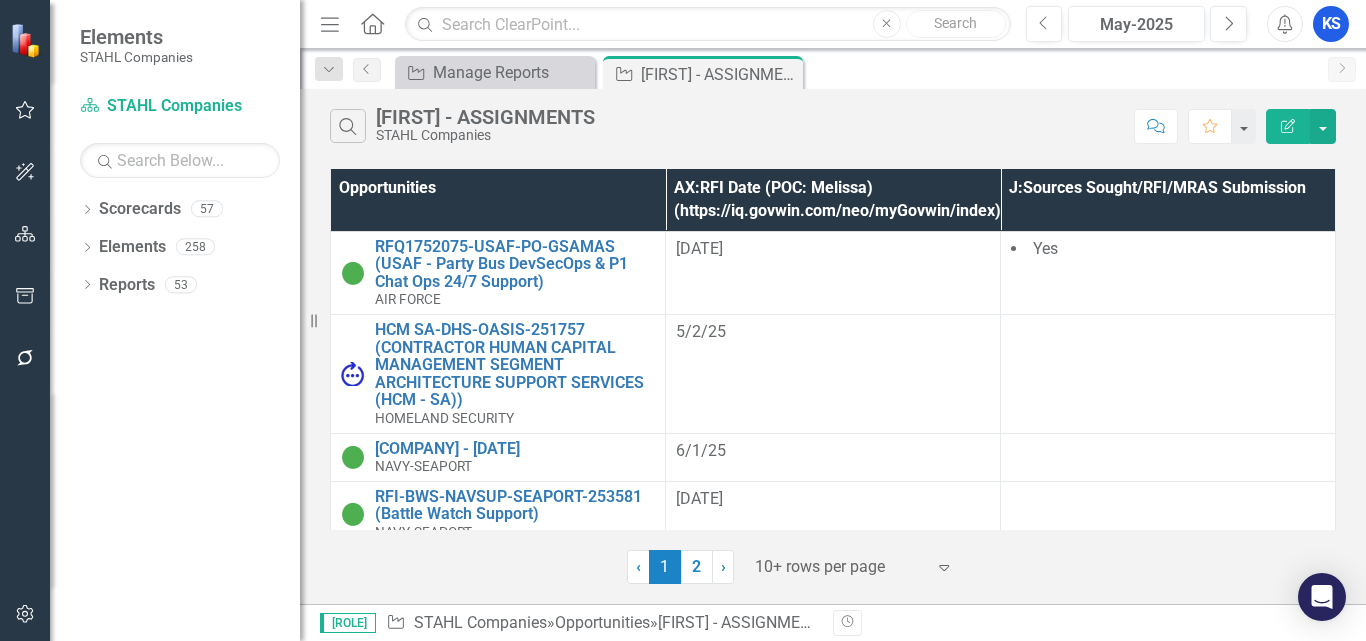 click on "Search KAROLINE - ASSIGNMENTS [COMPANY]" at bounding box center (727, 126) 